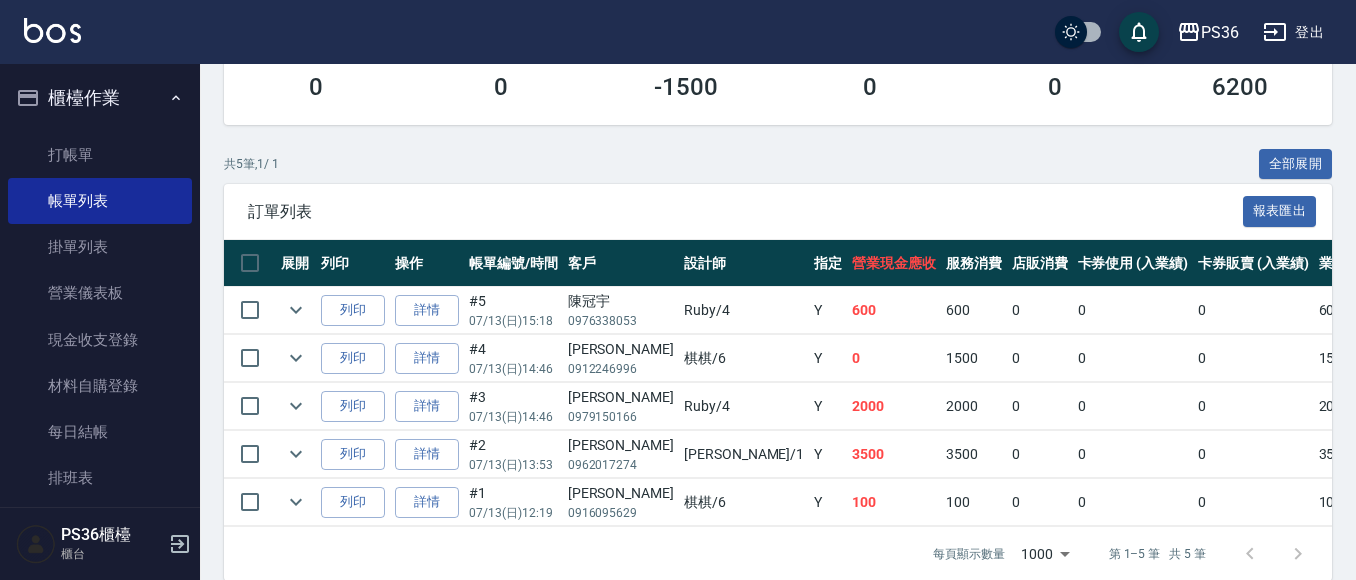 scroll, scrollTop: 100, scrollLeft: 0, axis: vertical 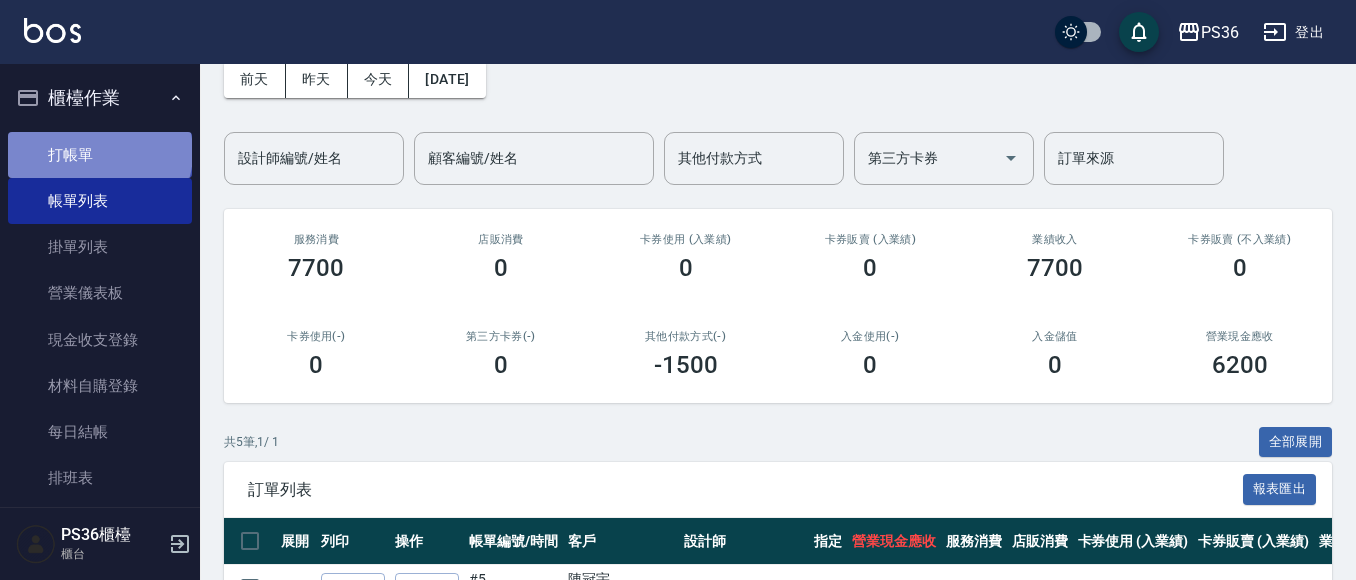 click on "打帳單" at bounding box center (100, 155) 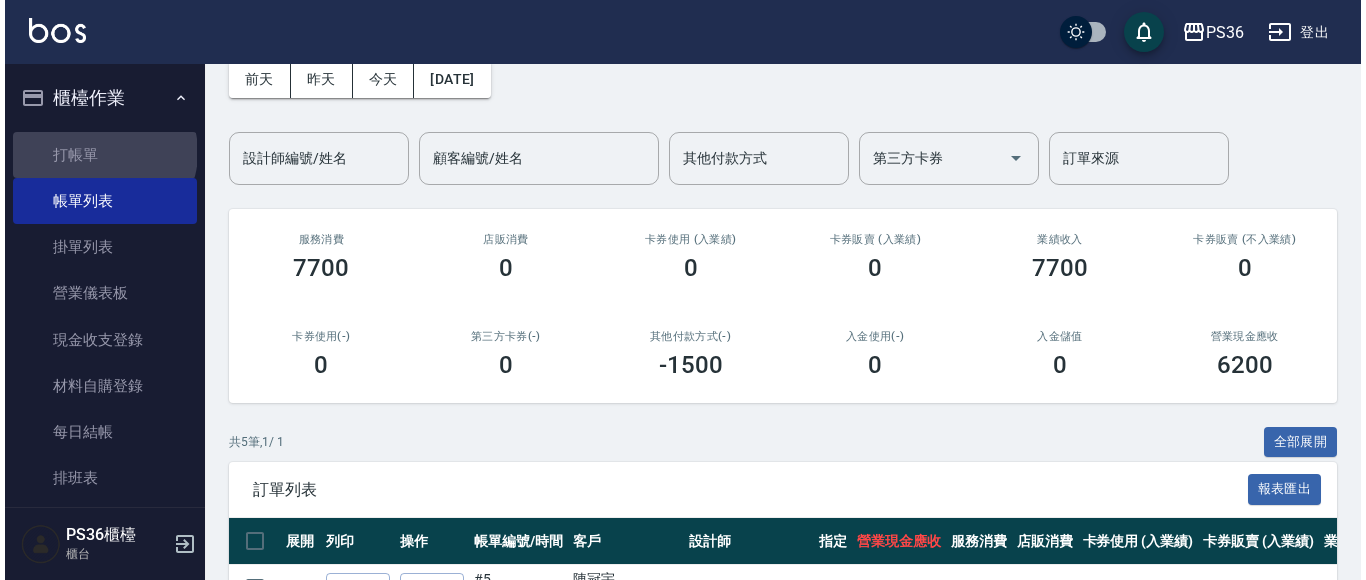 scroll, scrollTop: 0, scrollLeft: 0, axis: both 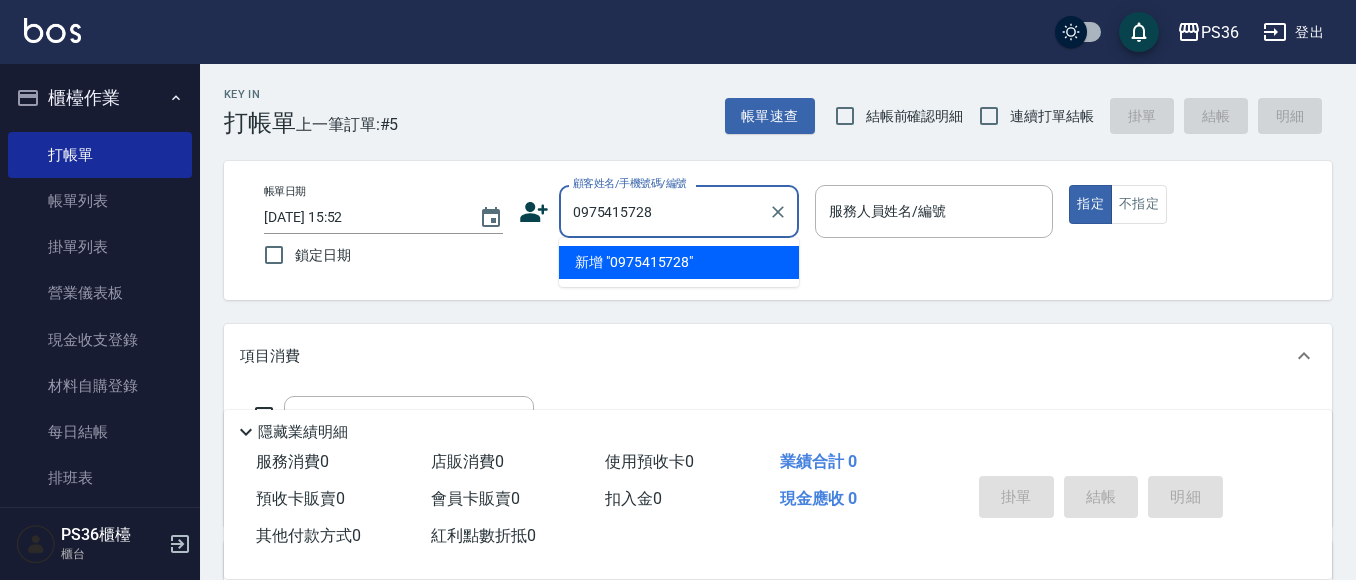 click on "新增 "0975415728"" at bounding box center (679, 262) 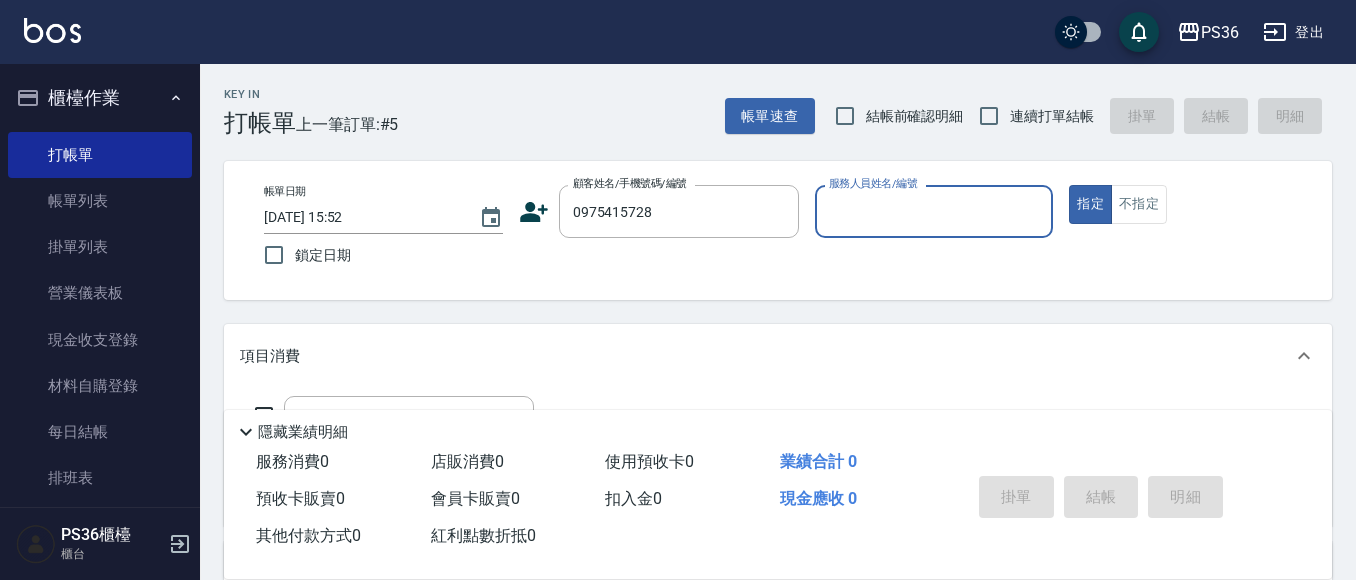 click 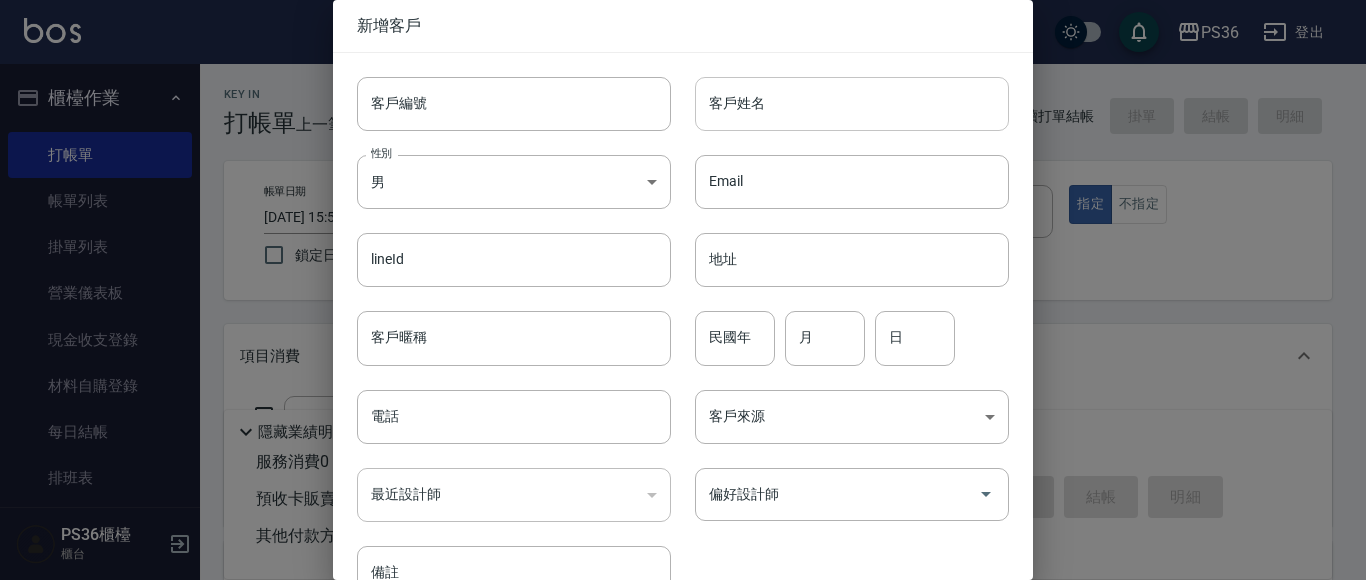 type on "0975415728" 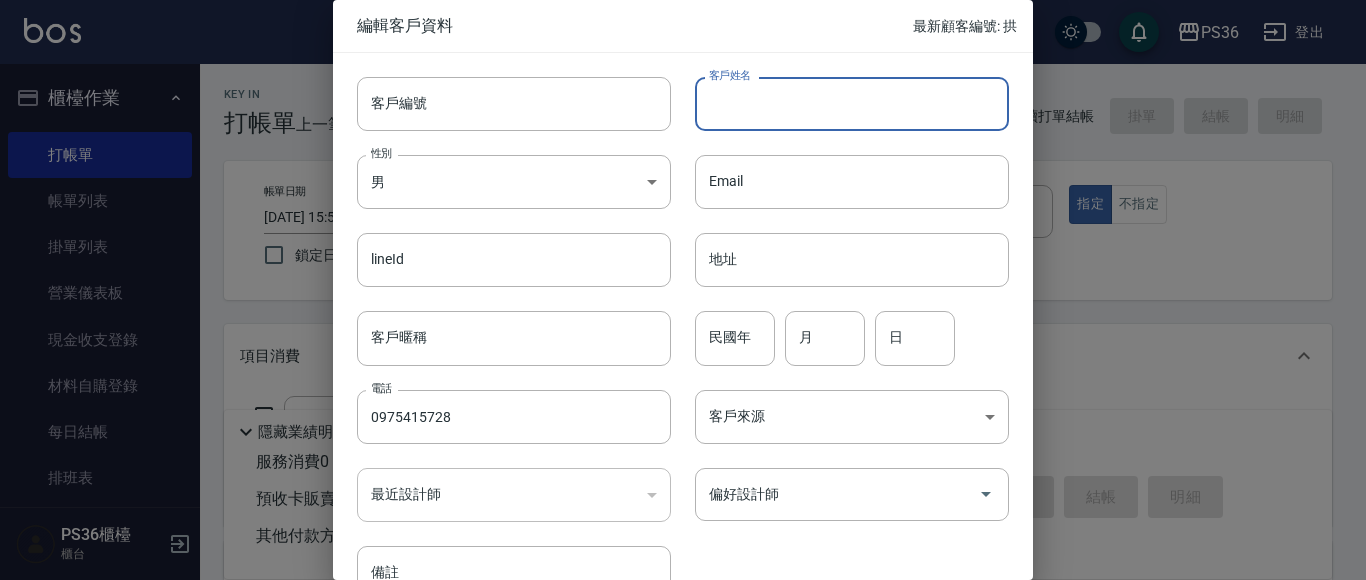 click on "客戶姓名" at bounding box center [852, 104] 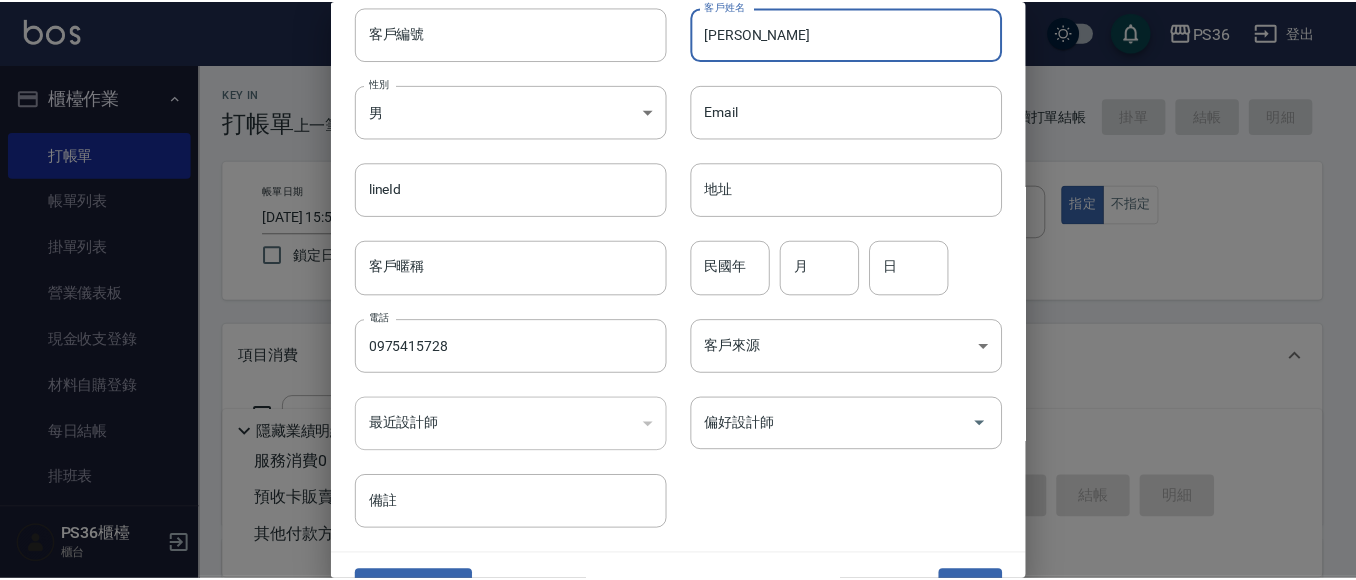 scroll, scrollTop: 113, scrollLeft: 0, axis: vertical 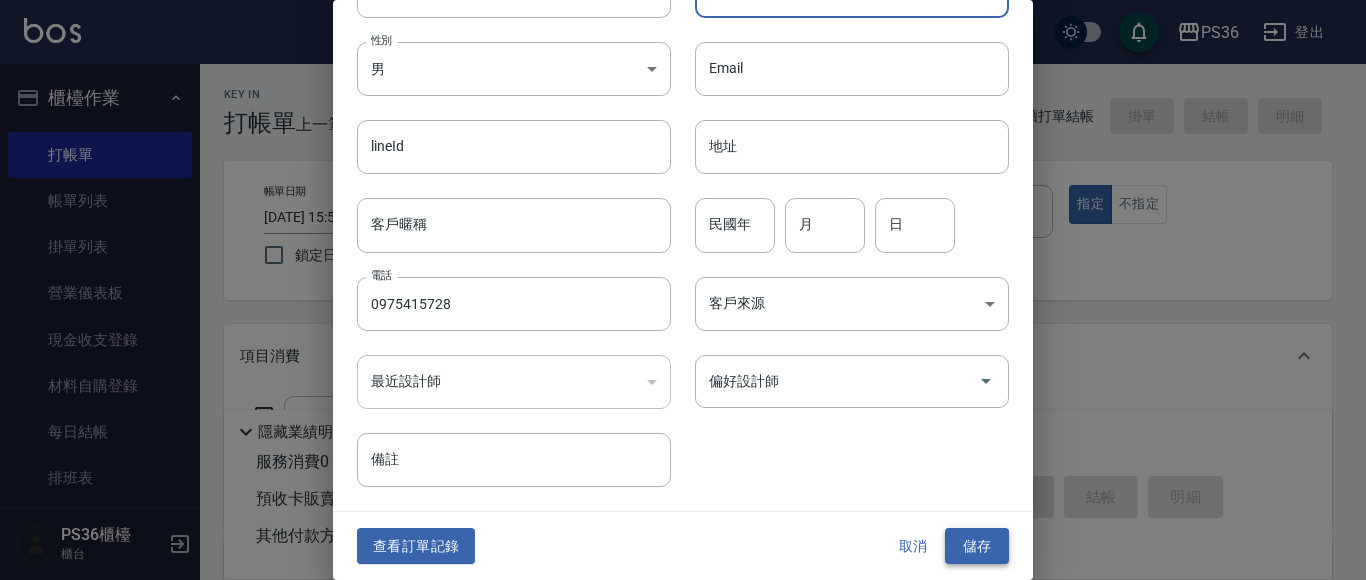 type on "[PERSON_NAME]" 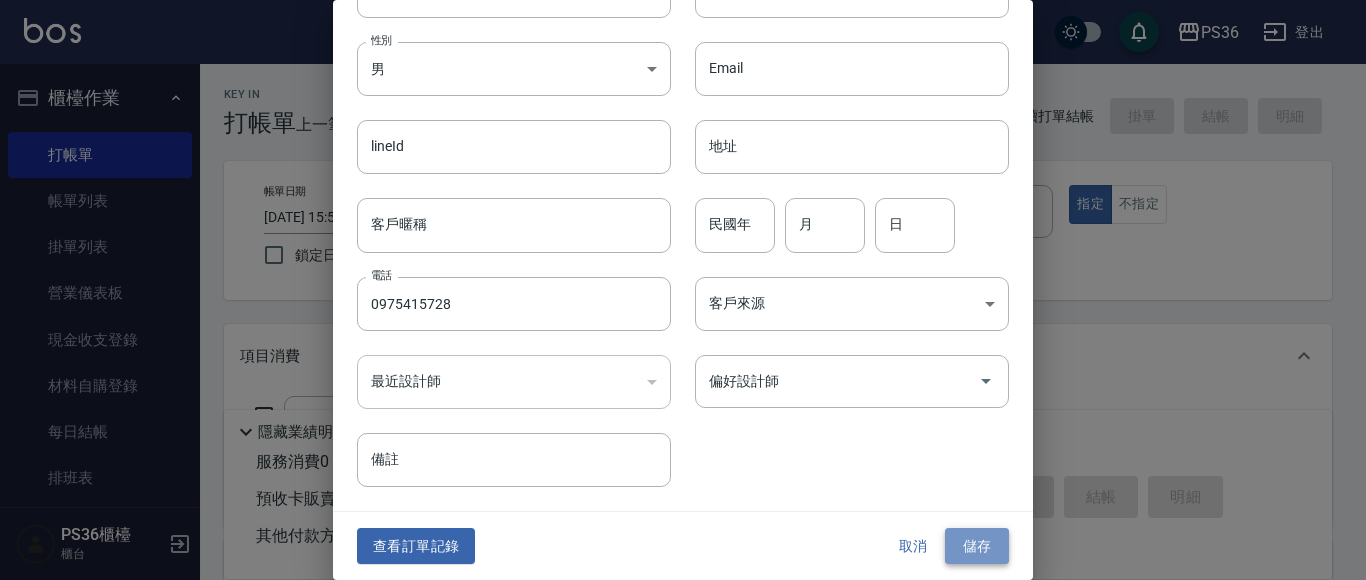 click on "儲存" at bounding box center [977, 546] 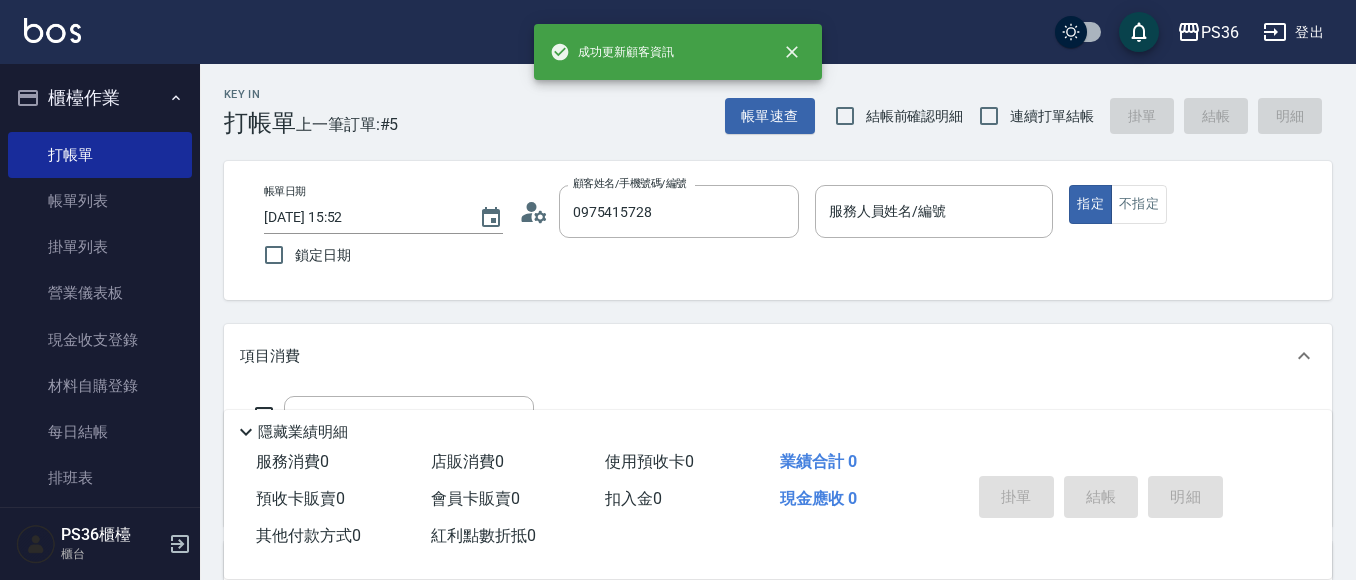 click on "帳單日期 [DATE] 15:52 鎖定日期 顧客姓名/手機號碼/編號 0975415728 顧客姓名/手機號碼/編號 服務人員姓名/編號 服務人員姓名/編號 指定 不指定" at bounding box center (778, 230) 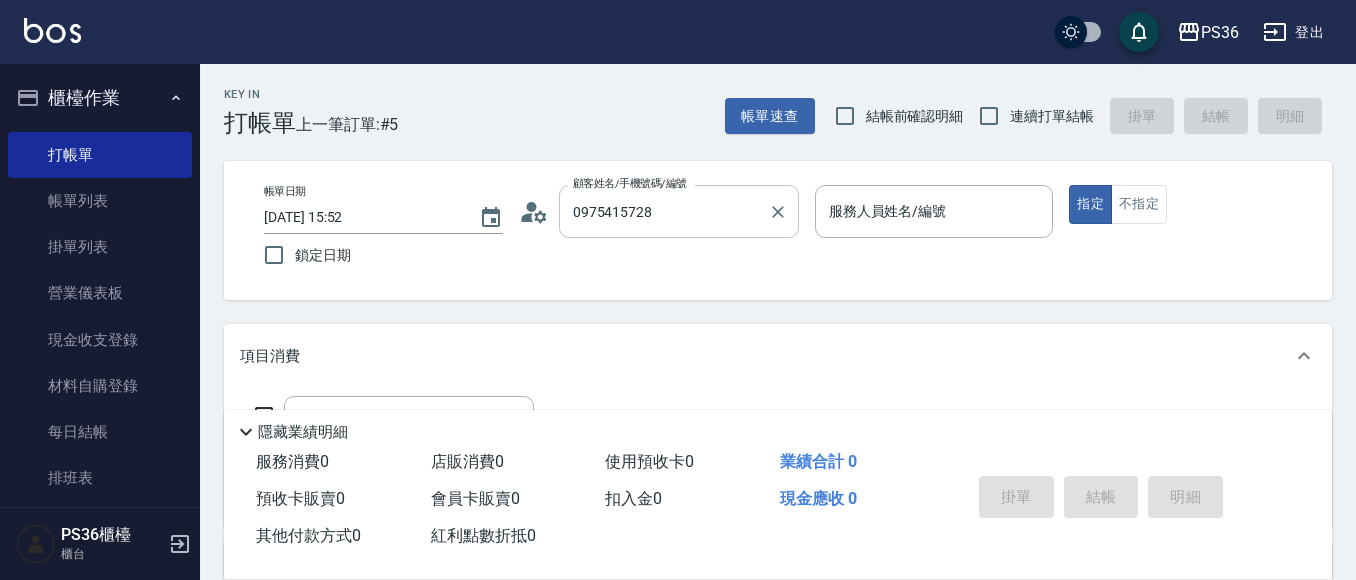 click on "0975415728 顧客姓名/手機號碼/編號" at bounding box center (679, 211) 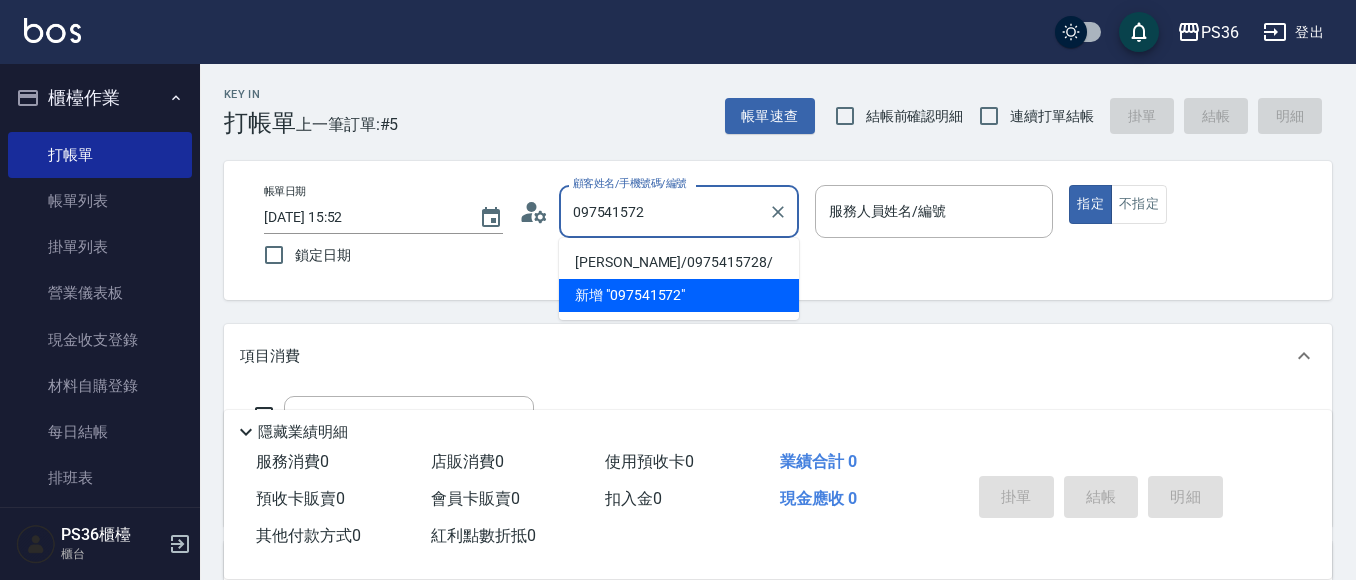 click on "[PERSON_NAME]/0975415728/" at bounding box center [679, 262] 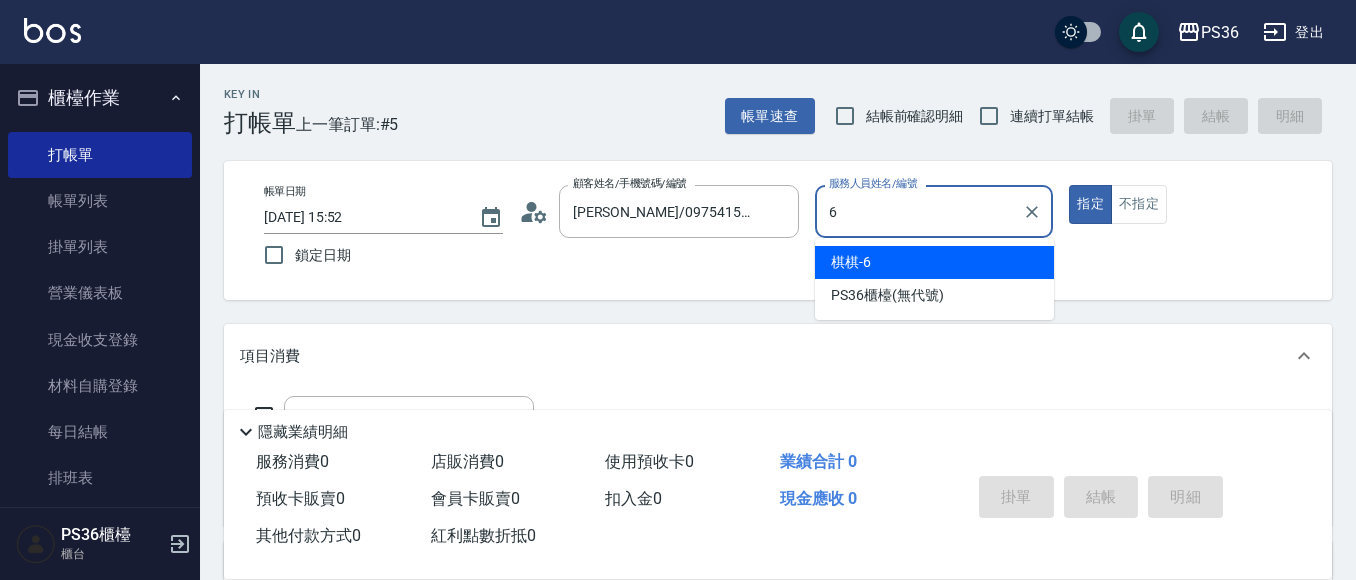 type on "棋棋-6" 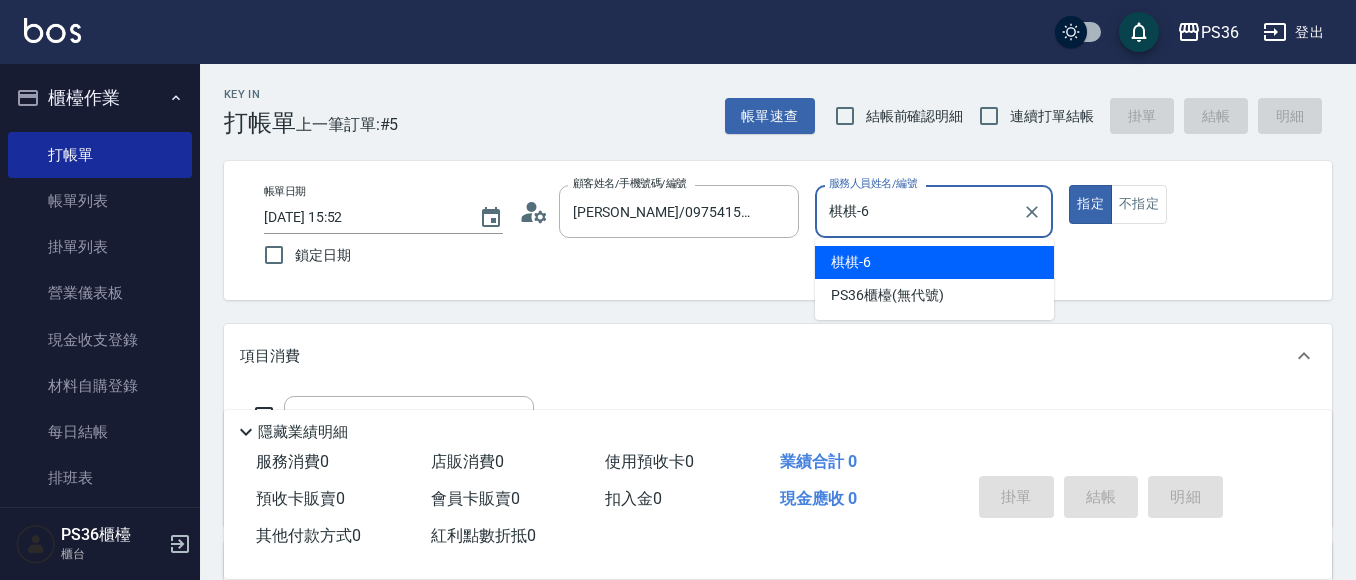 type on "true" 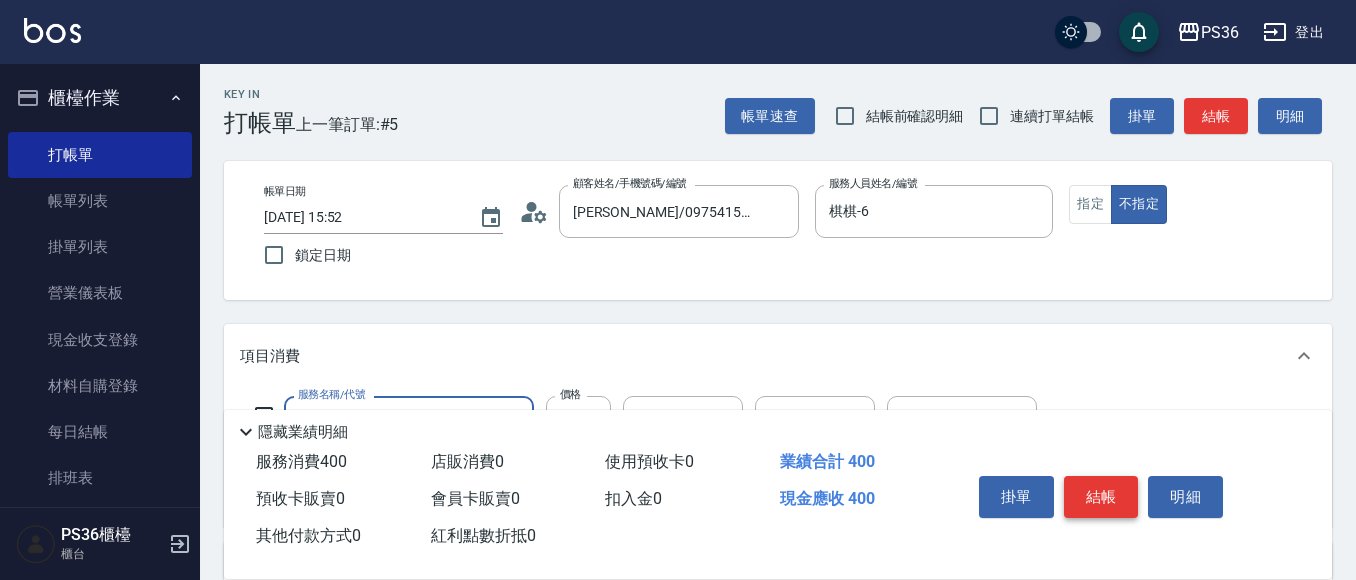 type on "精油洗髮(102)" 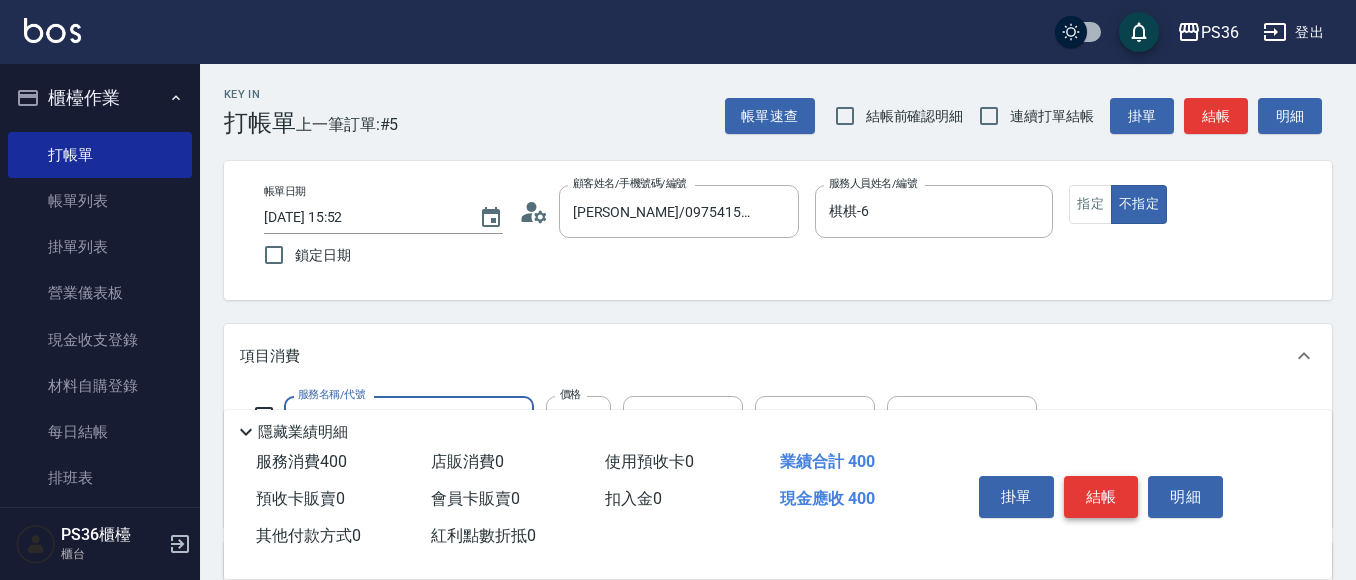 click on "結帳" at bounding box center [1101, 497] 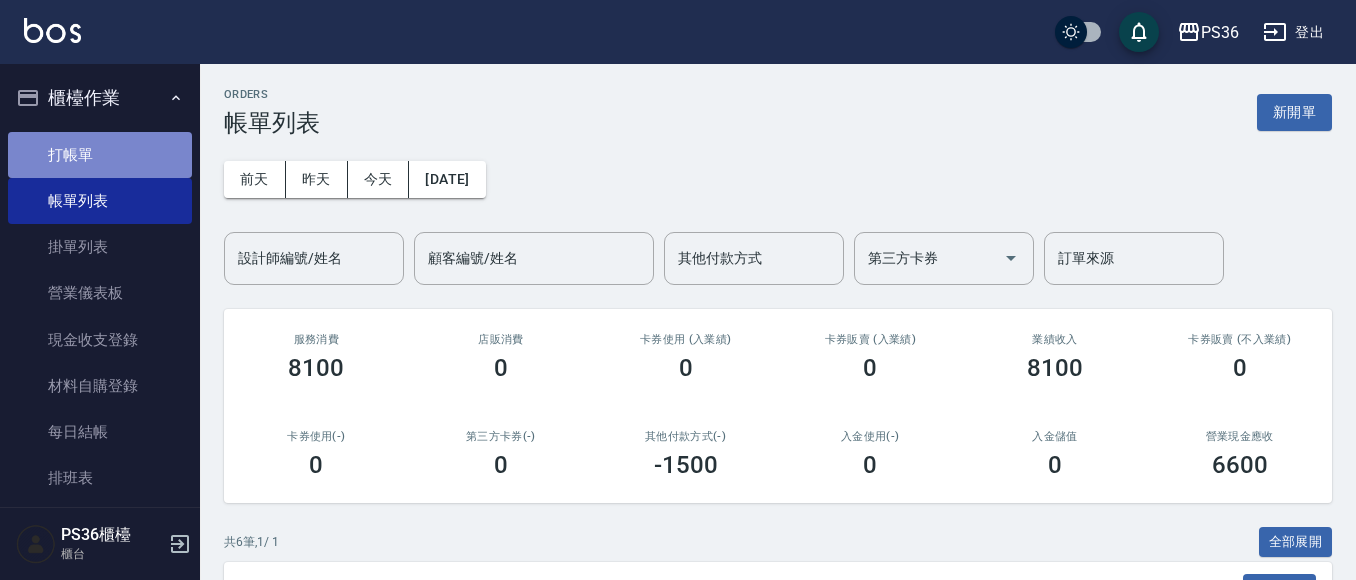 click on "打帳單" at bounding box center [100, 155] 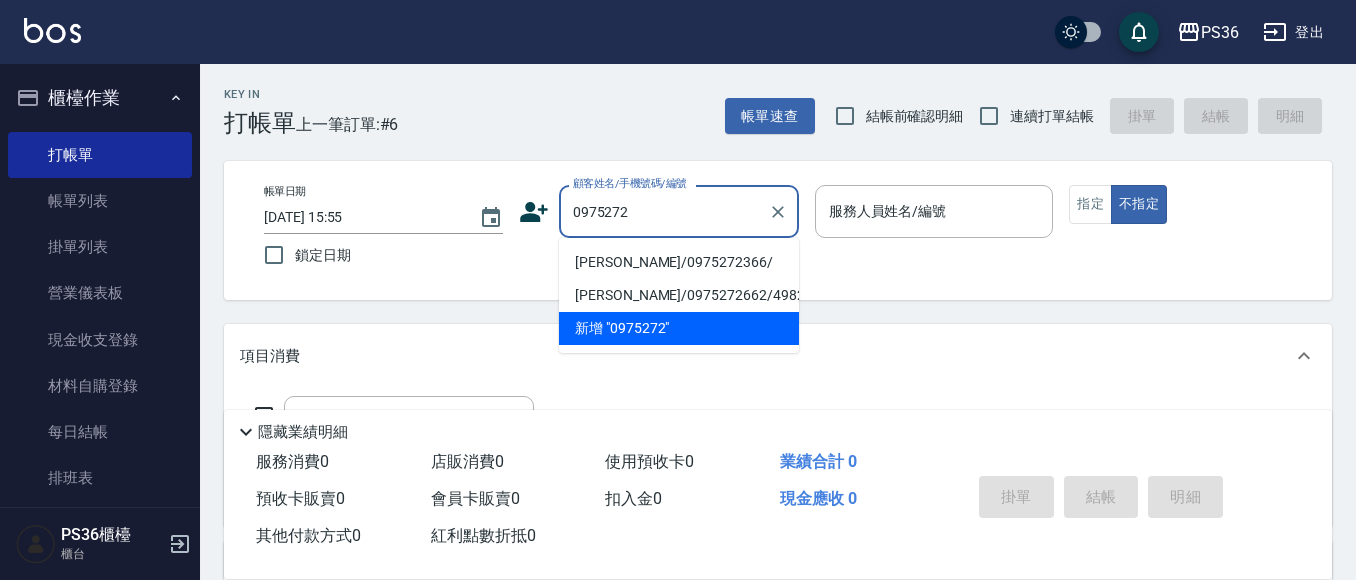 click on "[PERSON_NAME]/0975272366/" at bounding box center (679, 262) 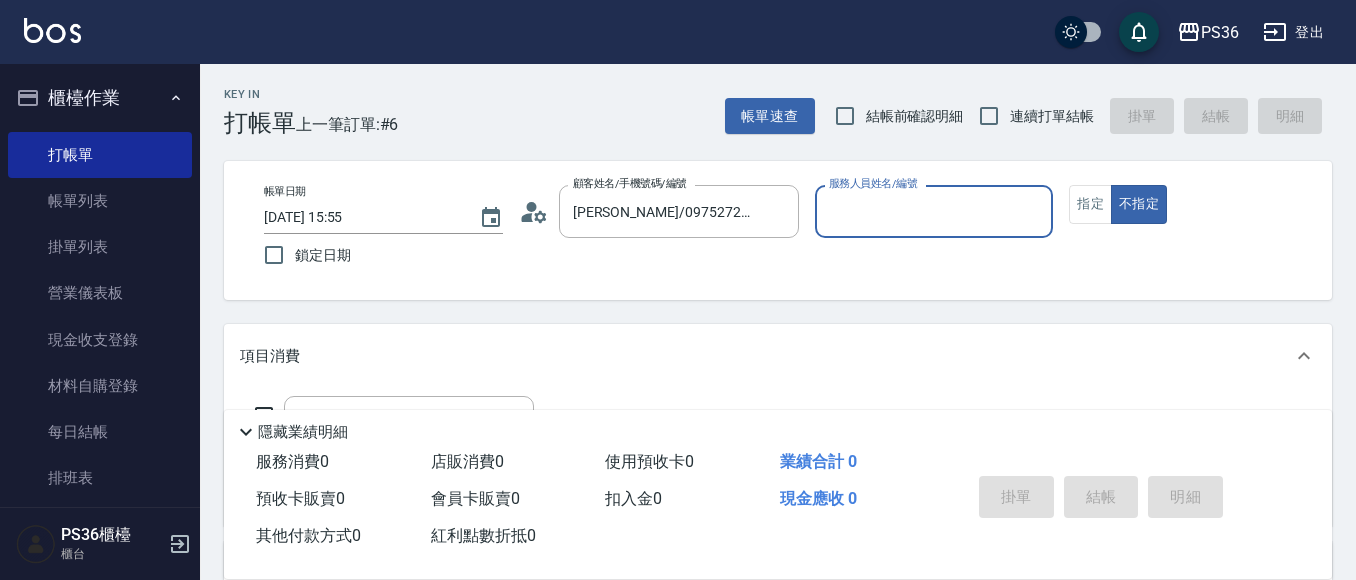 type on "[PERSON_NAME]-1" 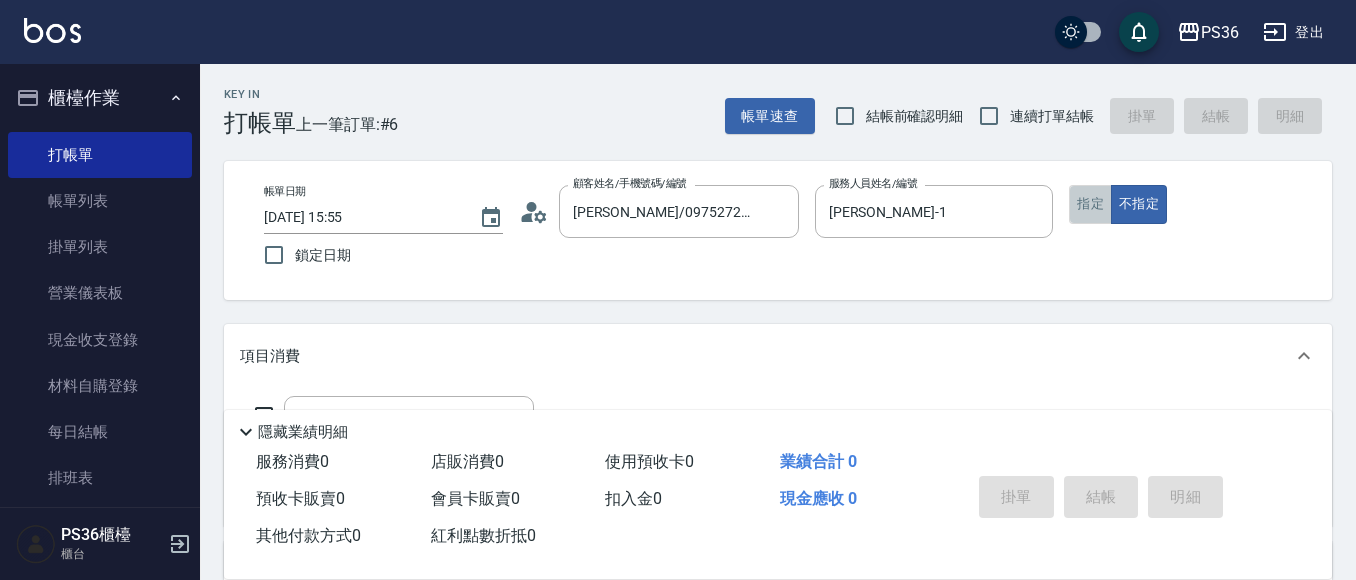 click on "指定" at bounding box center [1090, 204] 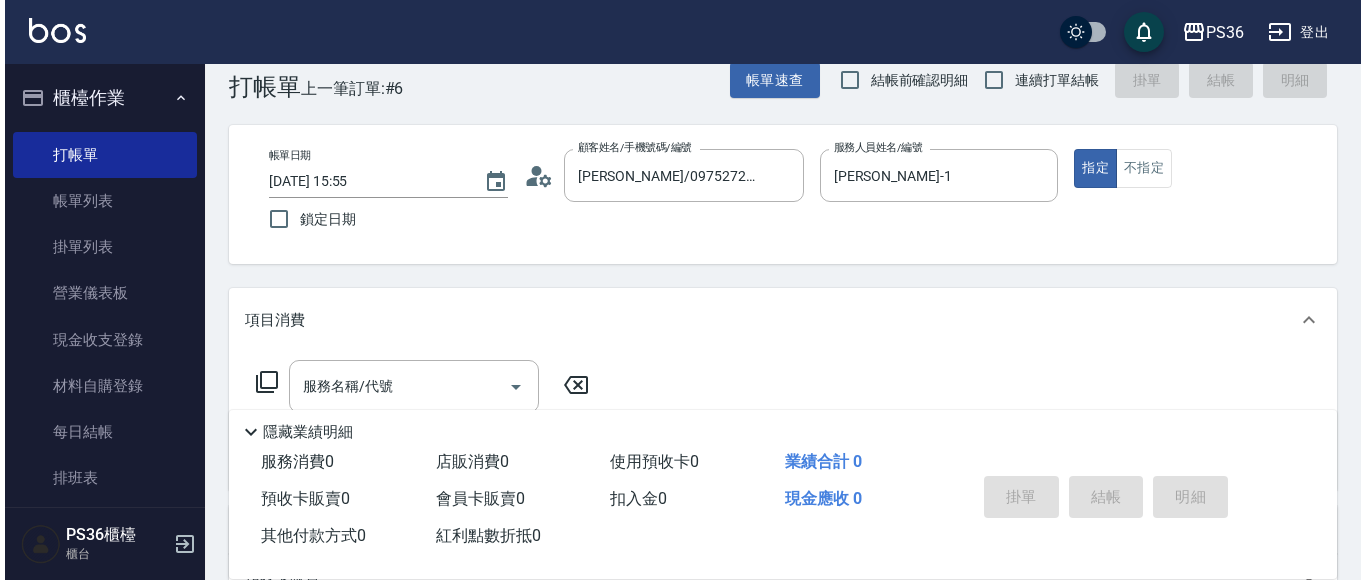 scroll, scrollTop: 100, scrollLeft: 0, axis: vertical 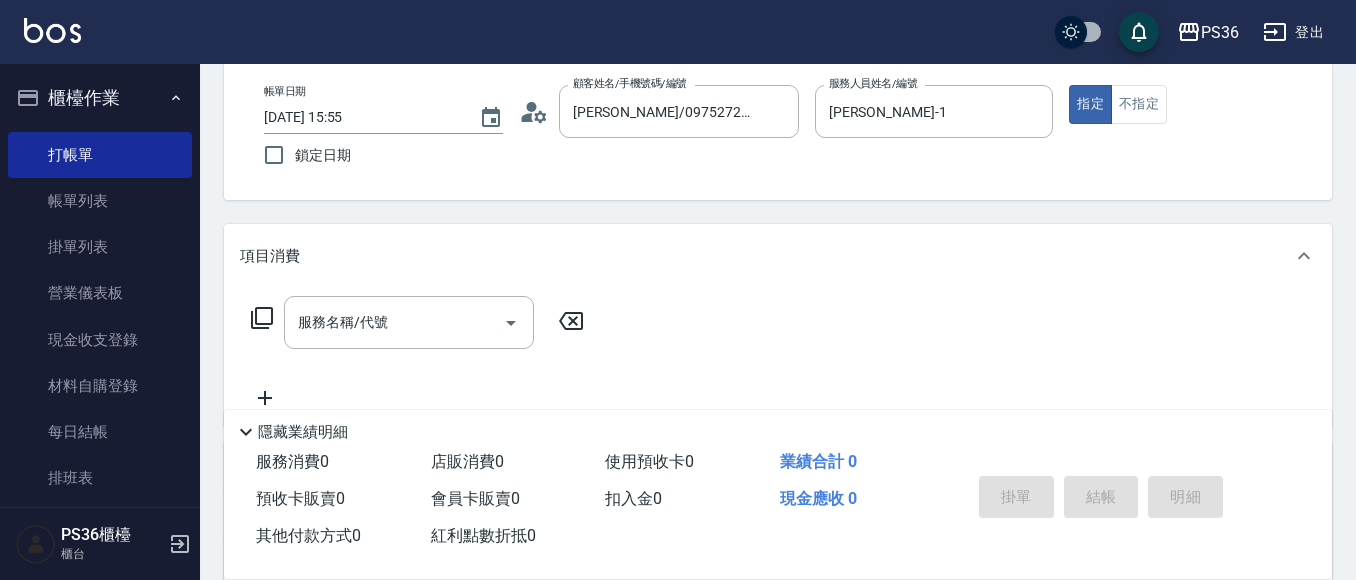 click 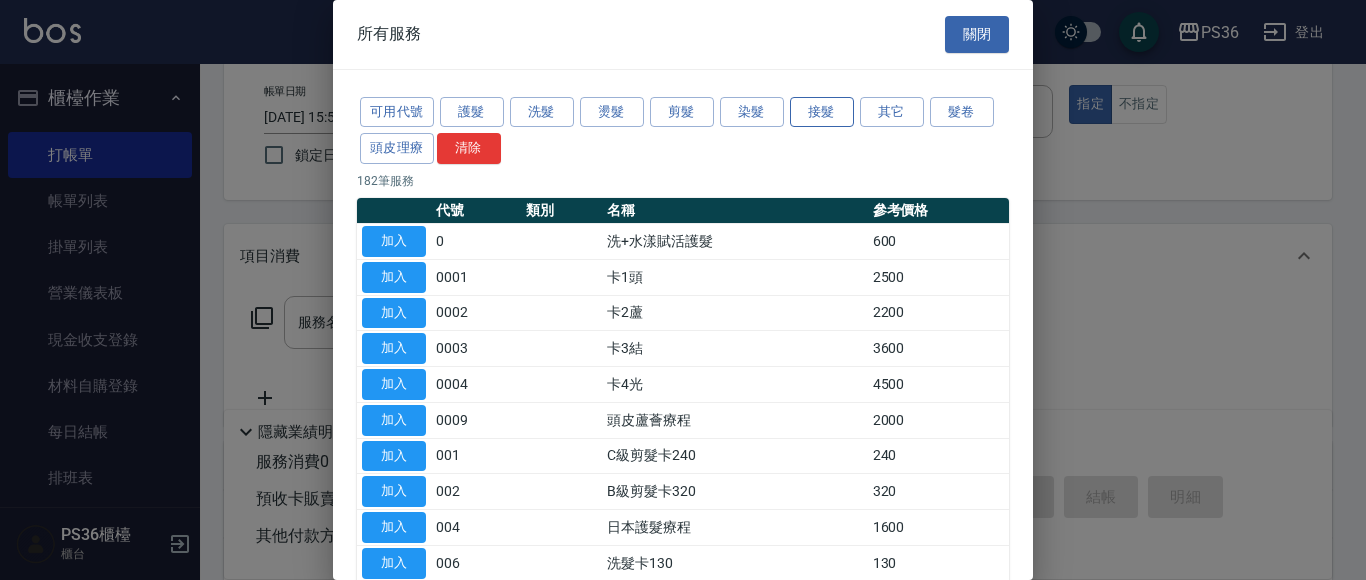 click on "接髮" at bounding box center (822, 112) 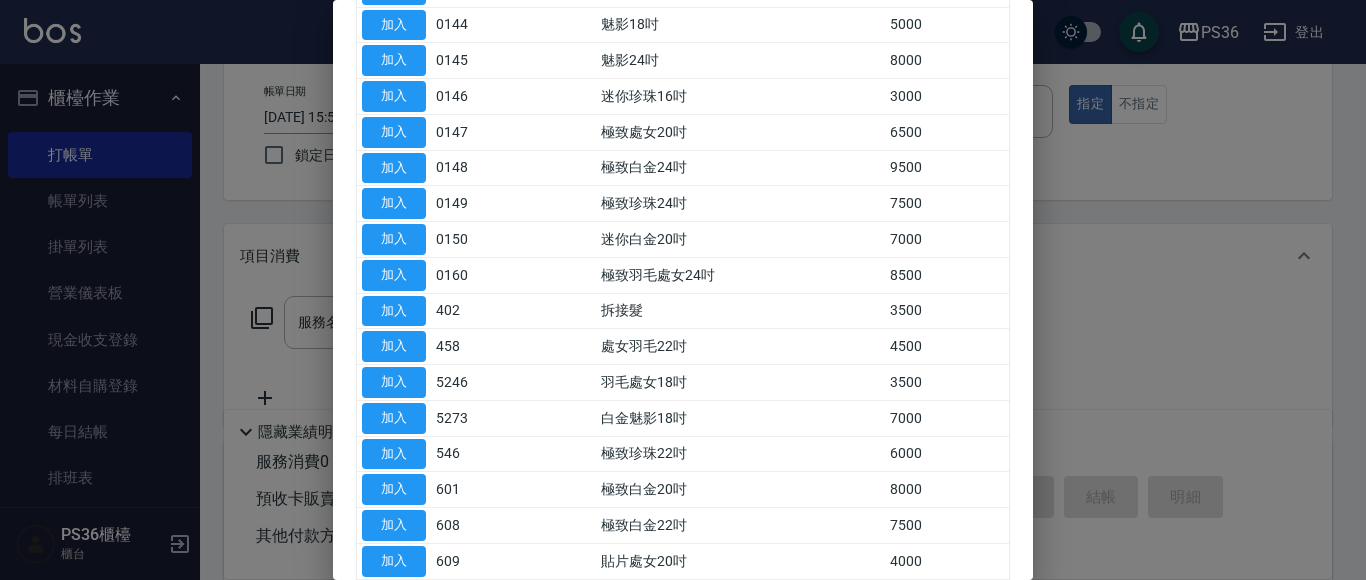 scroll, scrollTop: 1100, scrollLeft: 0, axis: vertical 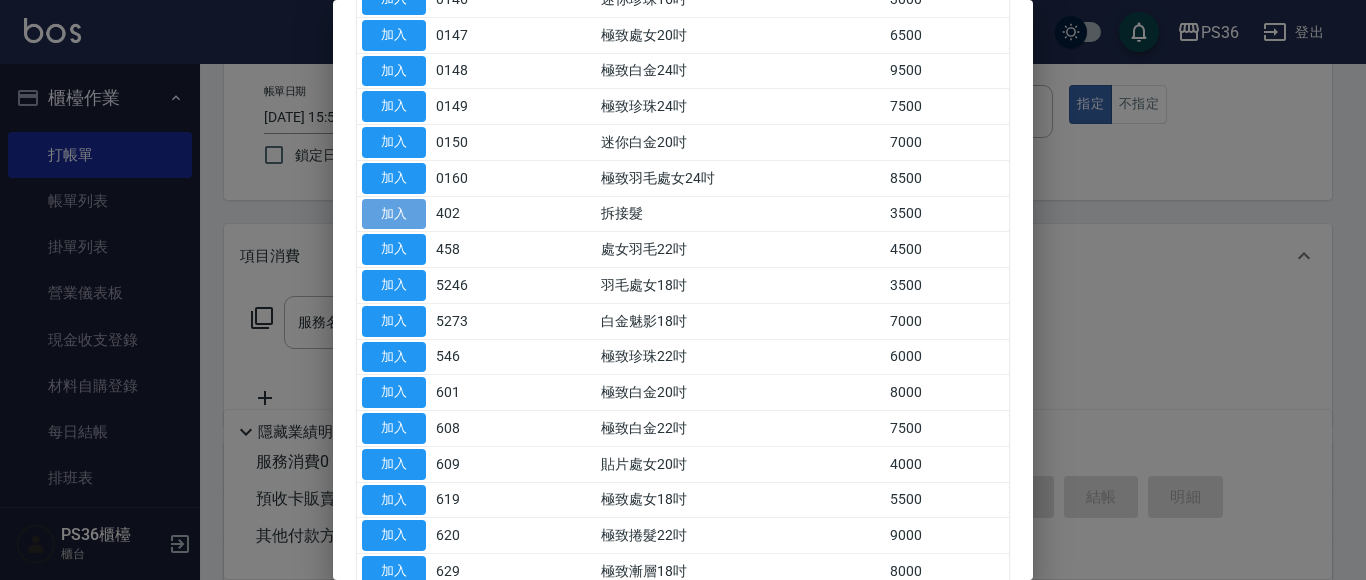 click on "加入" at bounding box center [394, 214] 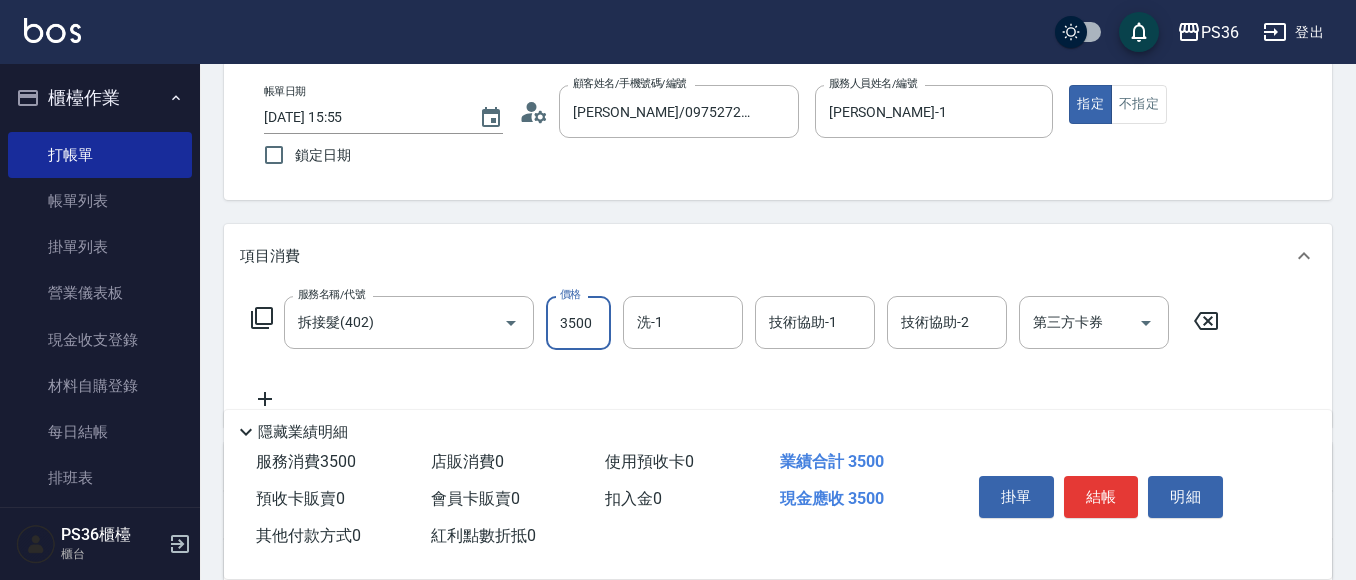 click on "3500" at bounding box center [578, 323] 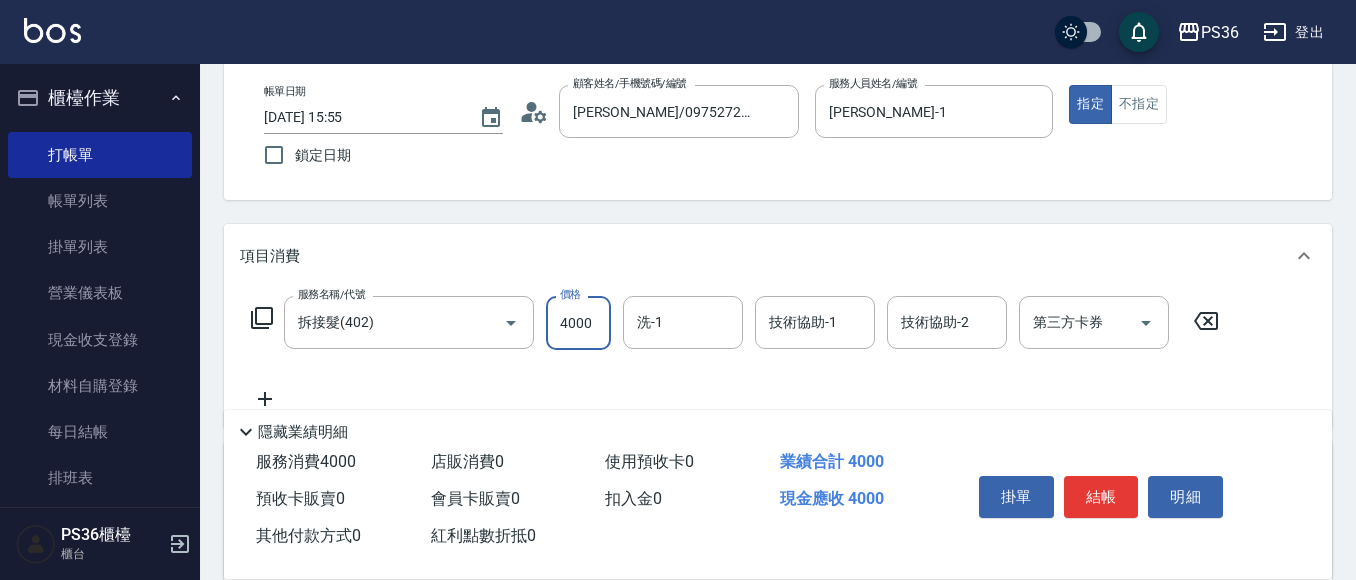 type on "4000" 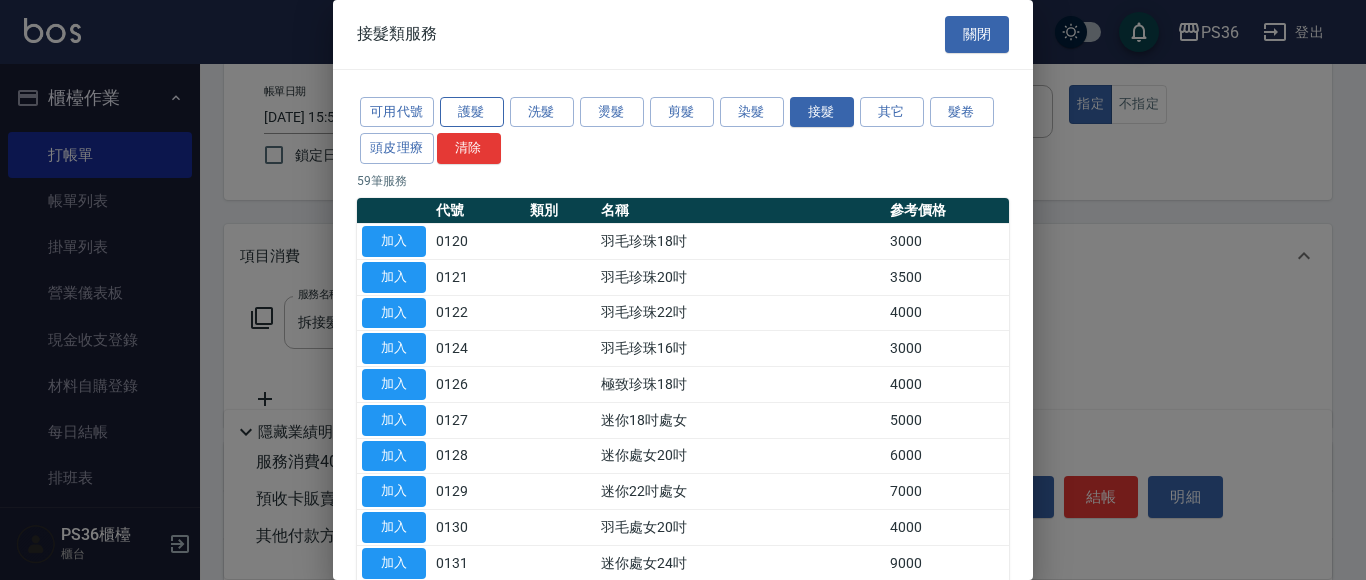 click on "護髮" at bounding box center [472, 112] 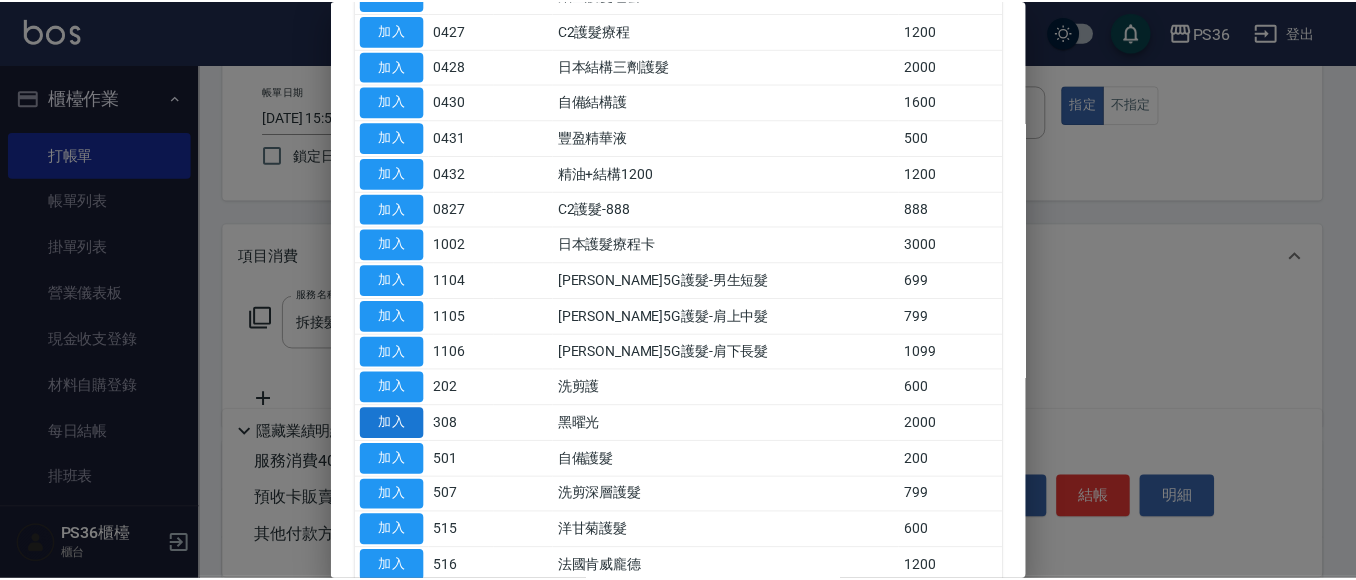 scroll, scrollTop: 400, scrollLeft: 0, axis: vertical 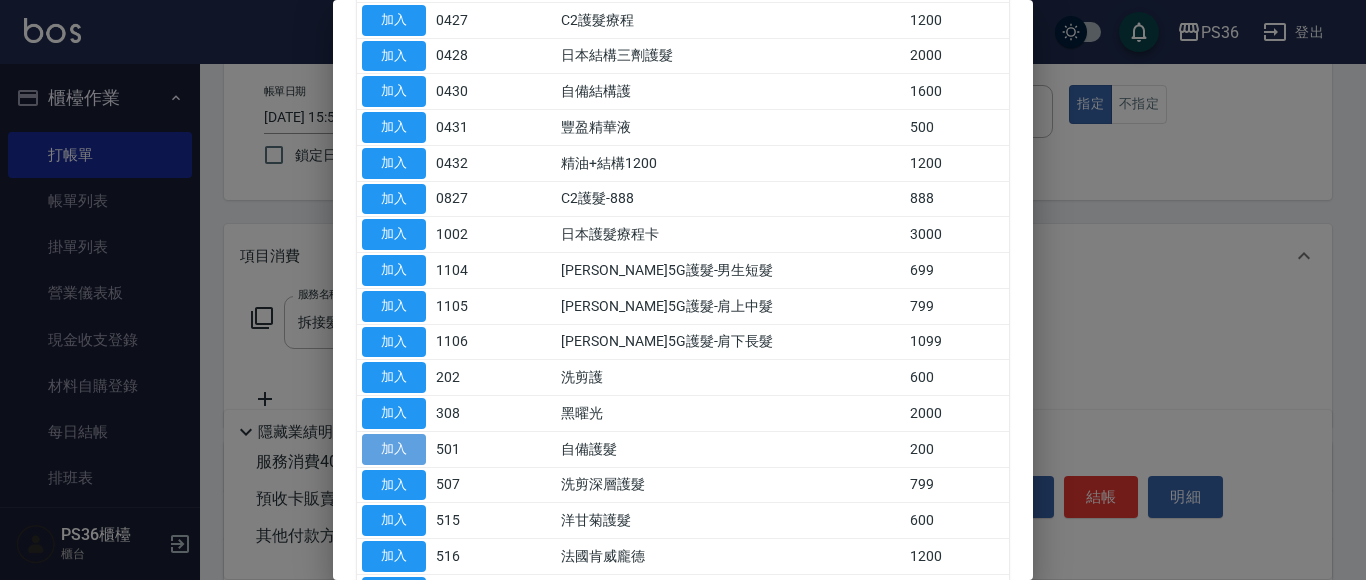 click on "加入" at bounding box center [394, 449] 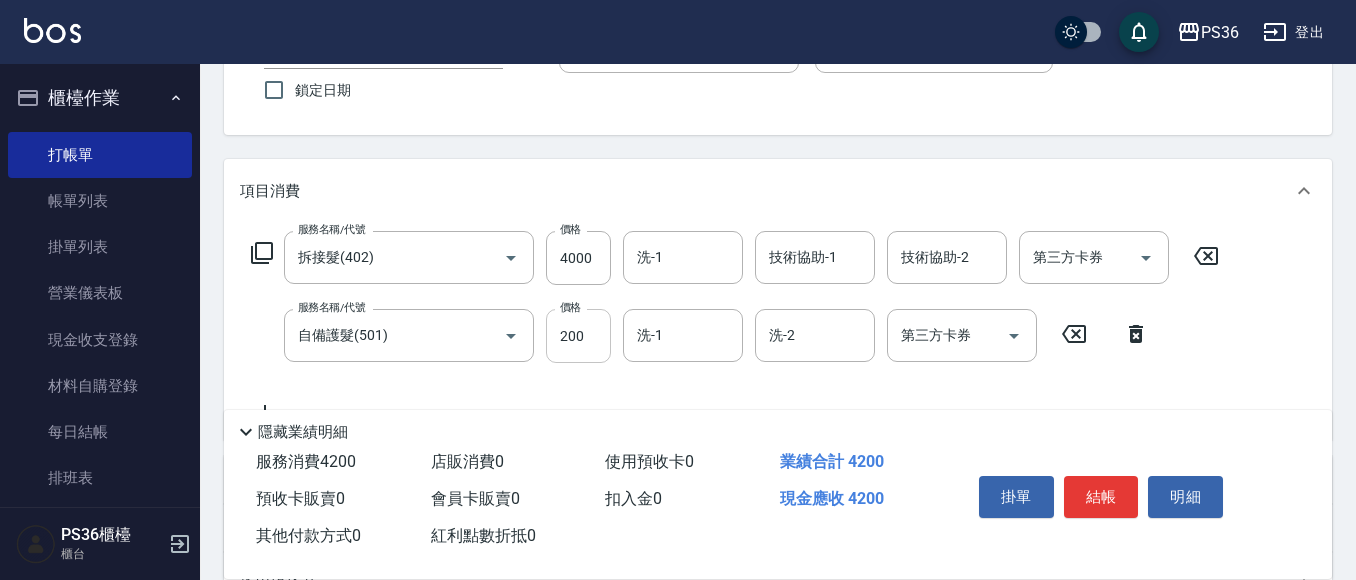 scroll, scrollTop: 200, scrollLeft: 0, axis: vertical 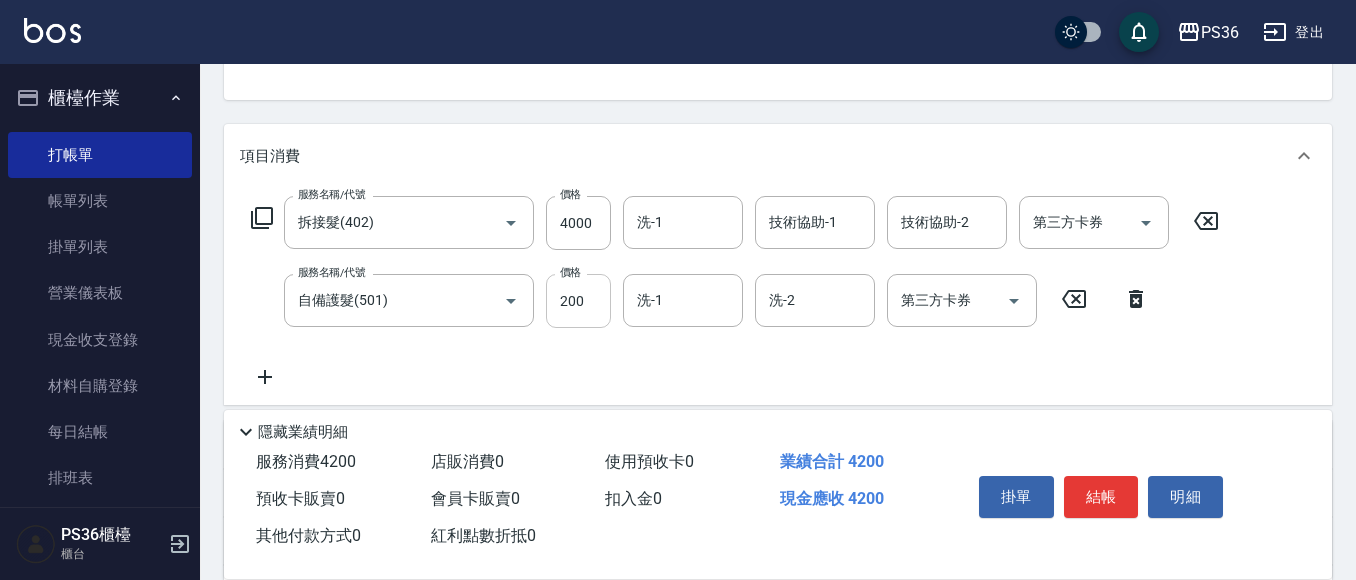 click on "200" at bounding box center [578, 301] 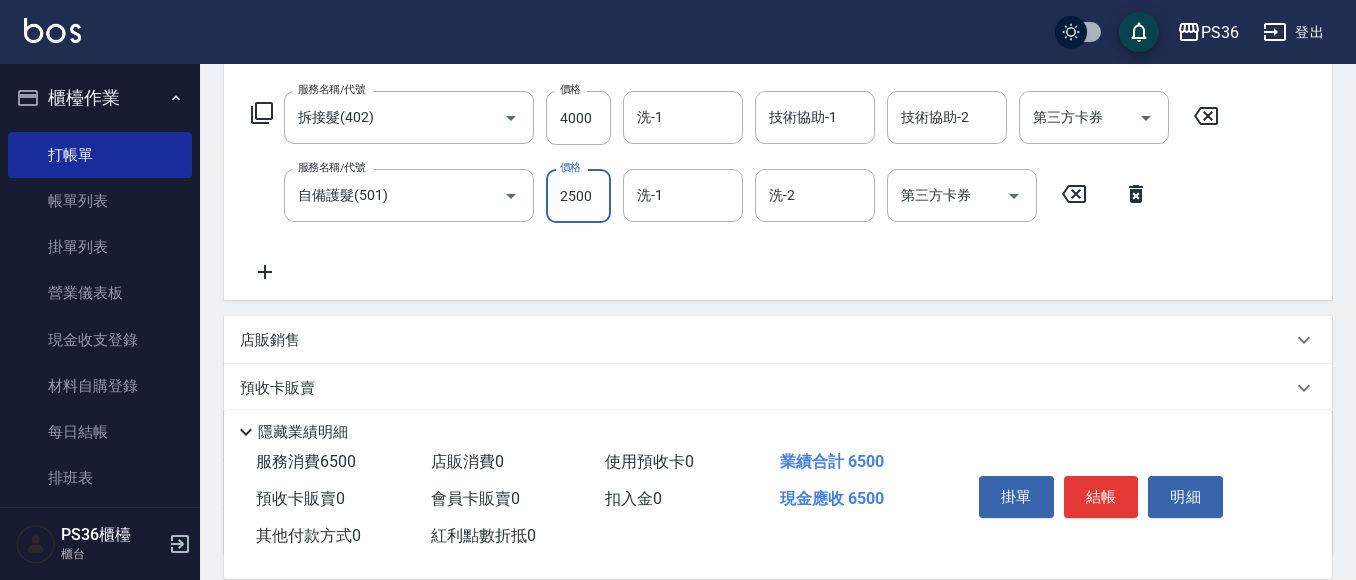 scroll, scrollTop: 473, scrollLeft: 0, axis: vertical 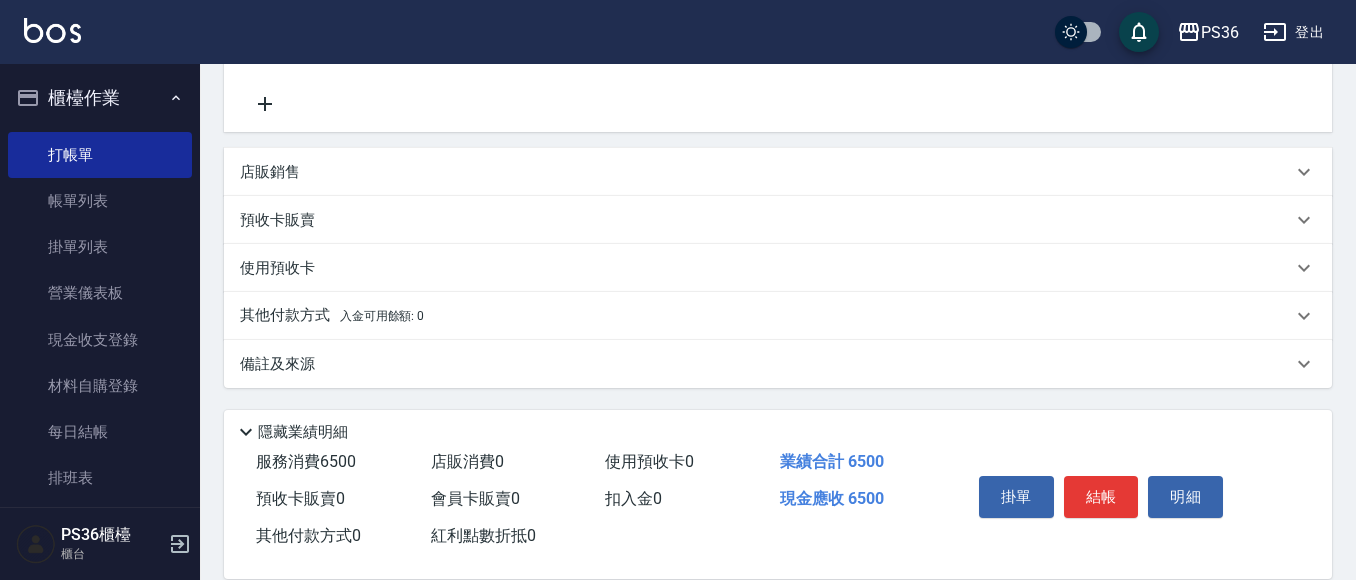 type on "2500" 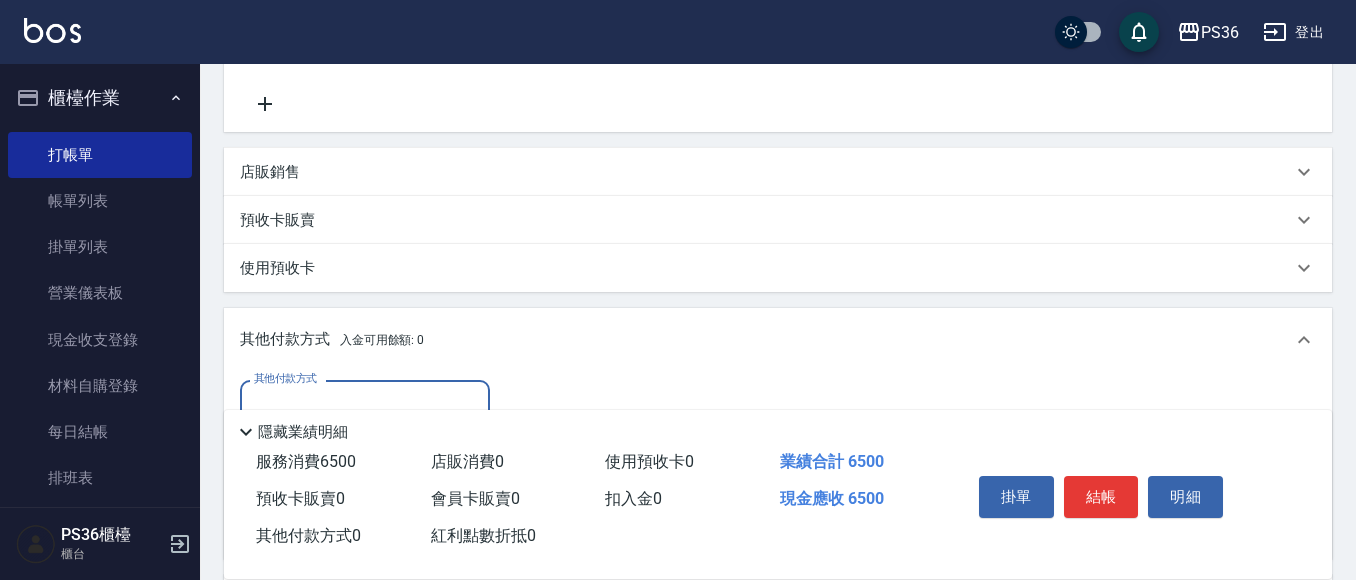 scroll, scrollTop: 1, scrollLeft: 0, axis: vertical 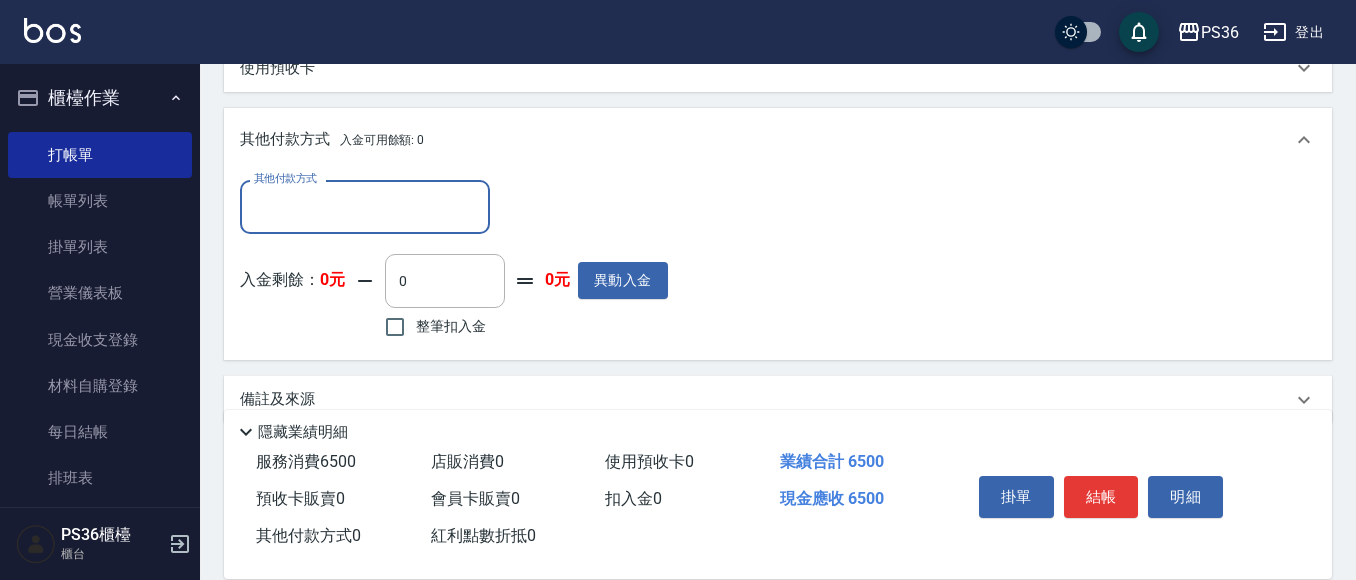 click on "其他付款方式" at bounding box center [365, 206] 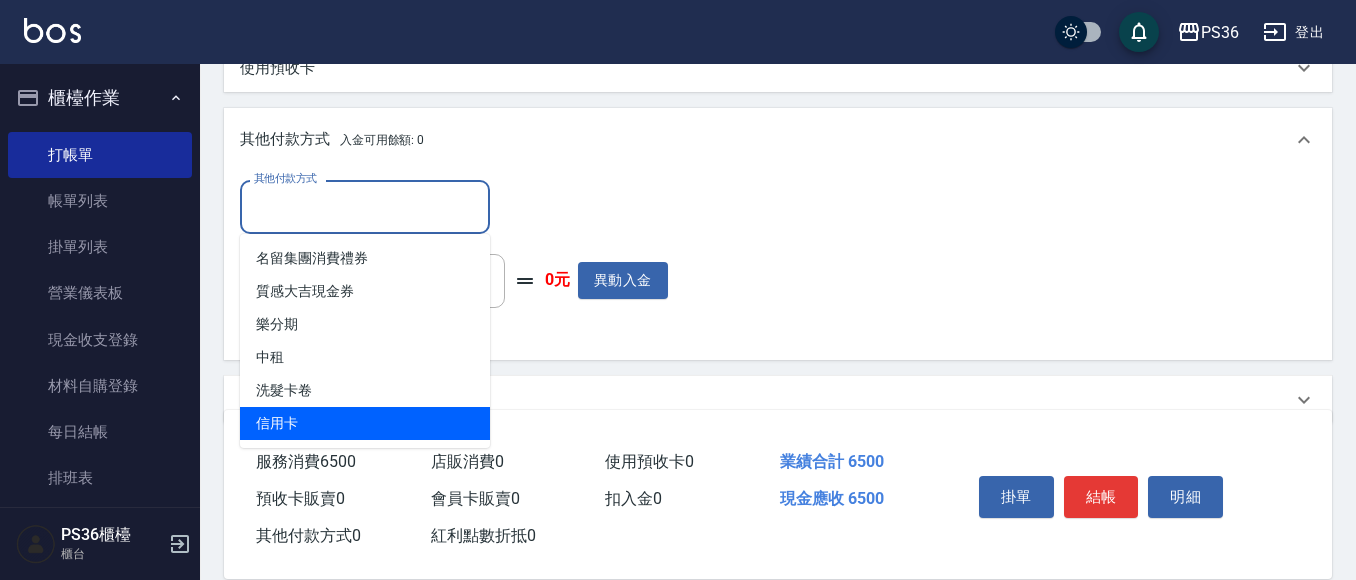 click on "信用卡" at bounding box center [365, 423] 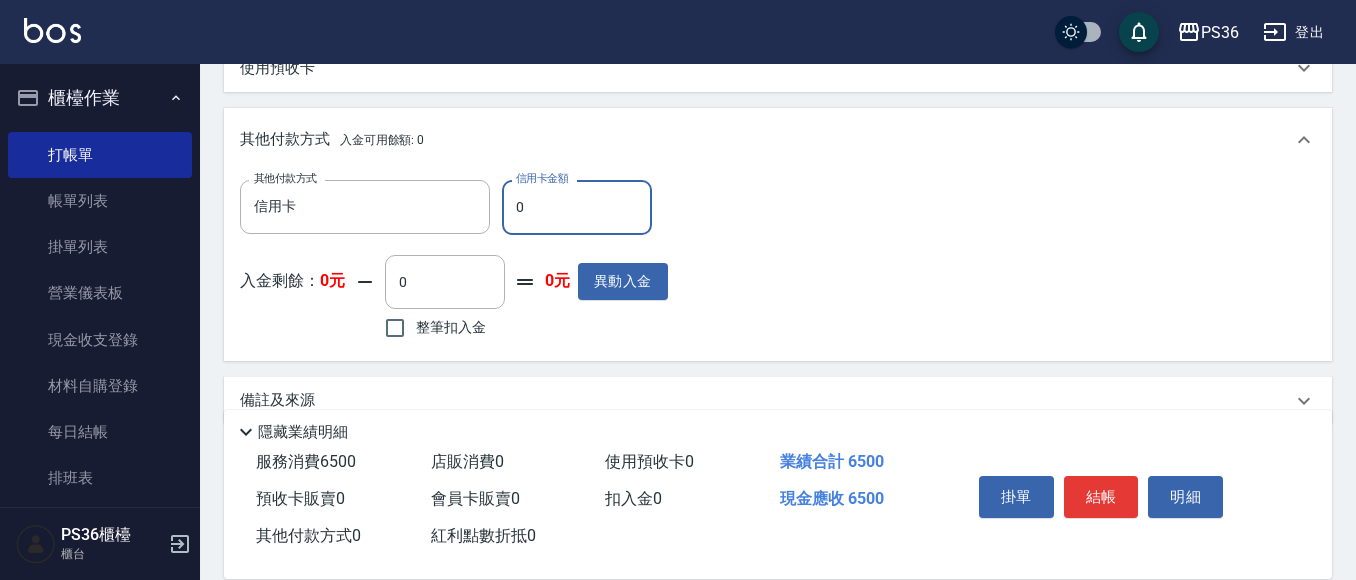 click on "0" at bounding box center (577, 207) 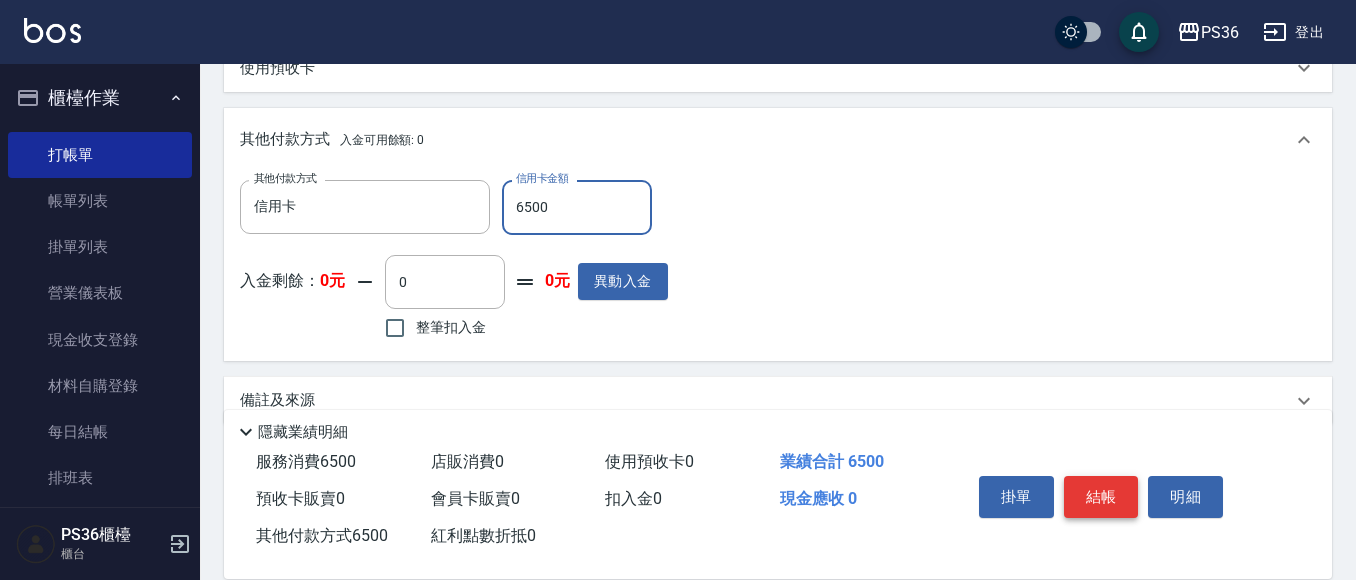 type on "6500" 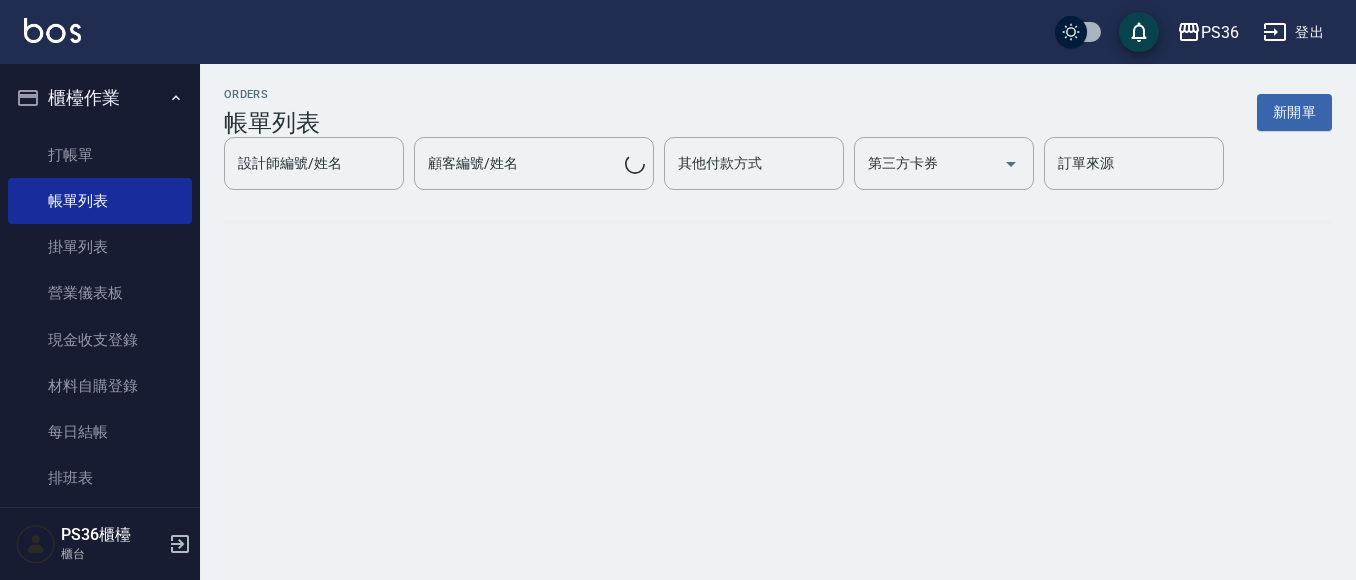 scroll, scrollTop: 0, scrollLeft: 0, axis: both 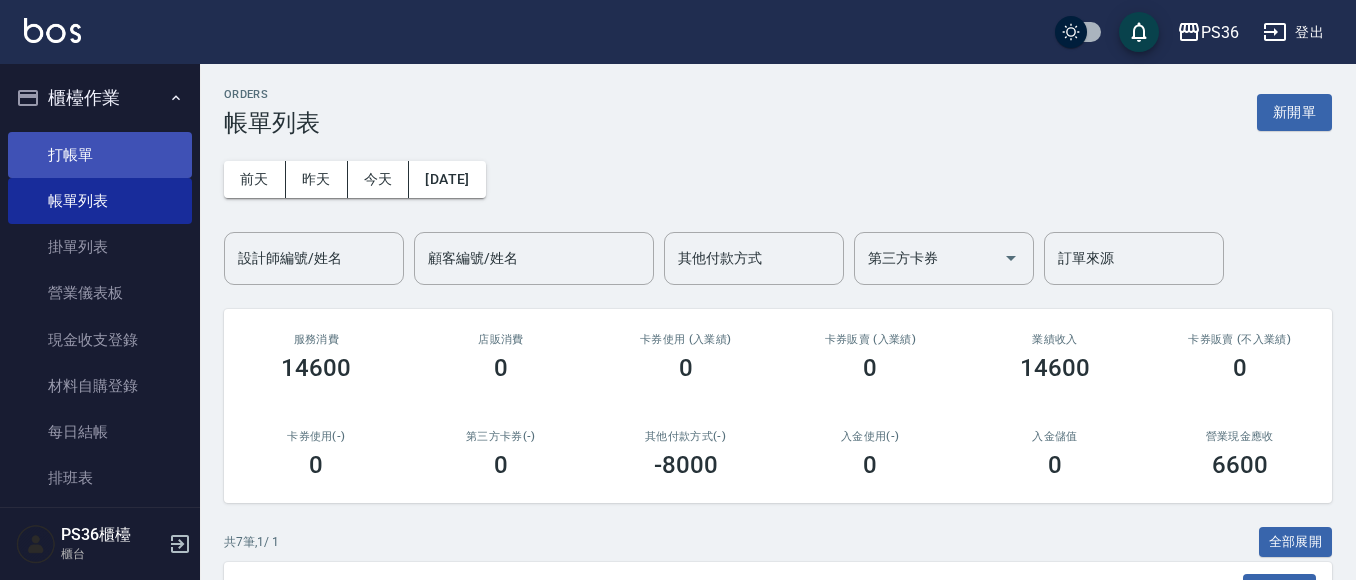 click on "打帳單" at bounding box center [100, 155] 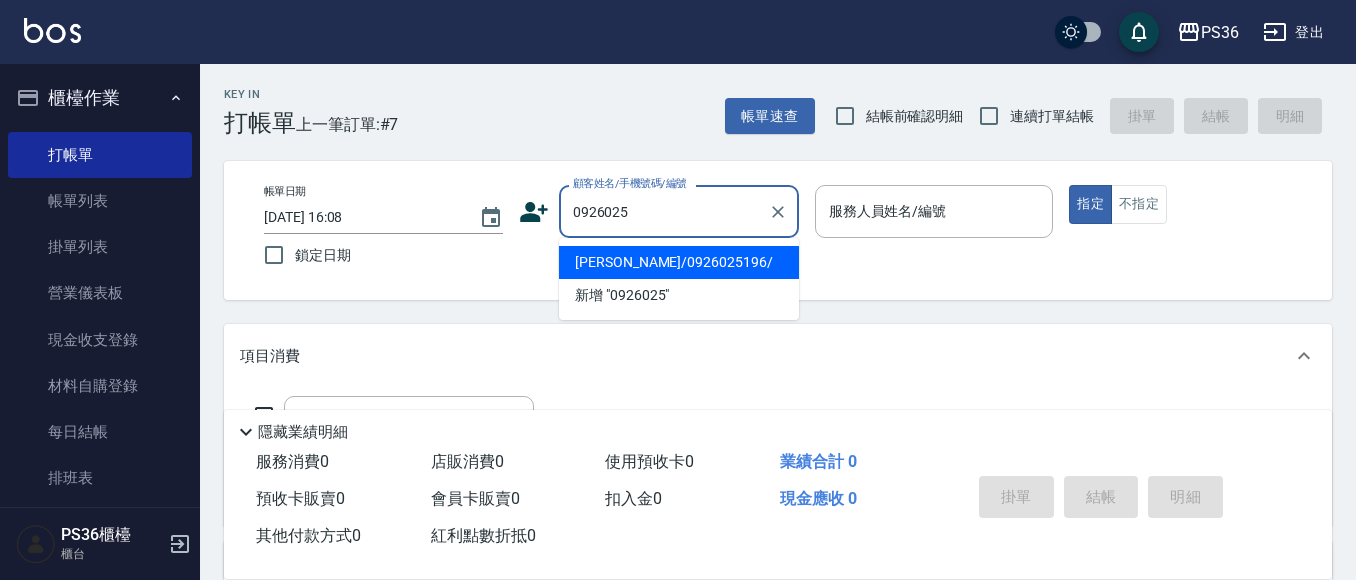 click on "[PERSON_NAME]/0926025196/" at bounding box center [679, 262] 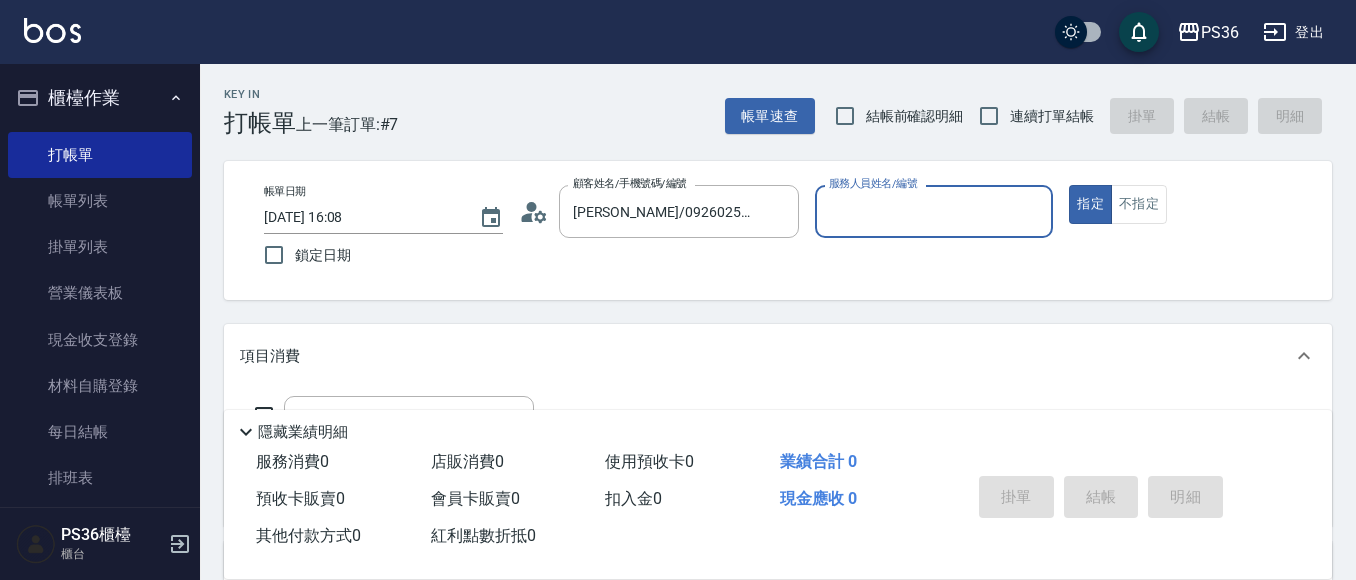 type on "Ruby-4" 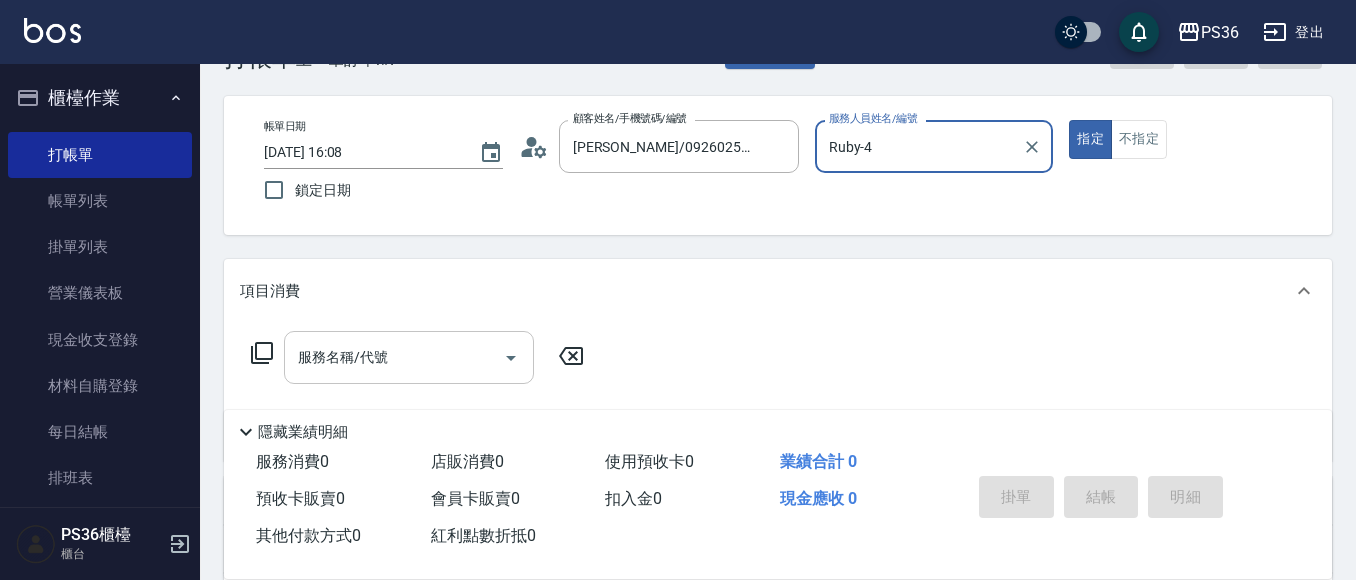 scroll, scrollTop: 100, scrollLeft: 0, axis: vertical 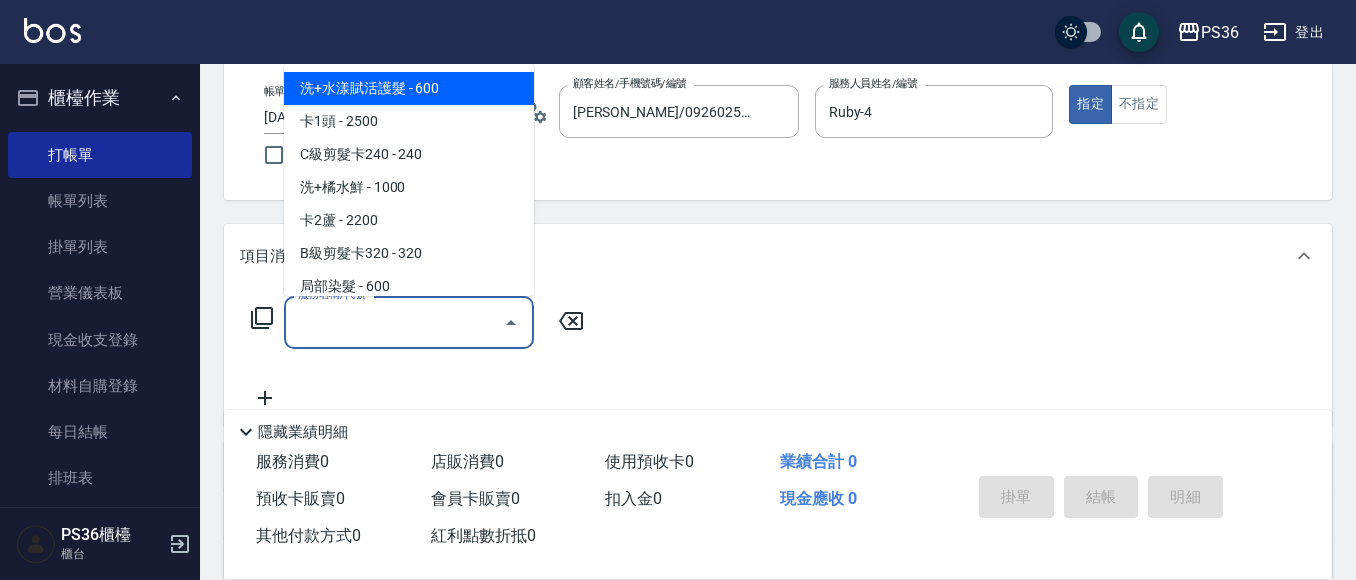 click on "服務名稱/代號" at bounding box center [394, 322] 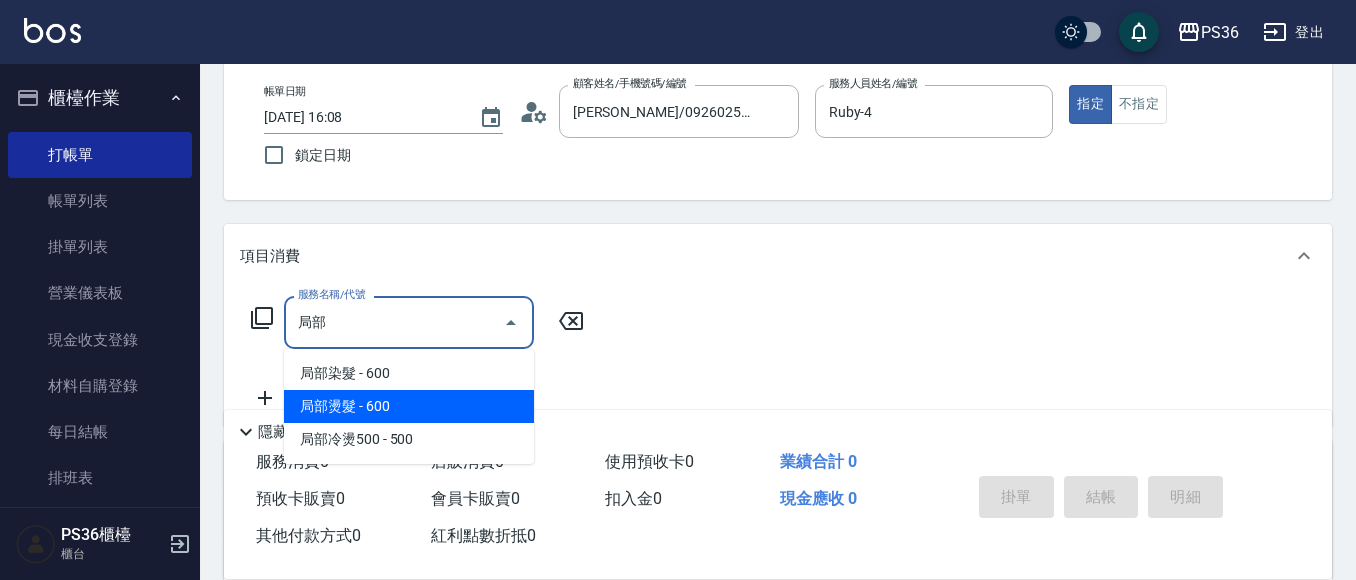 click on "局部燙髮 - 600" at bounding box center [409, 406] 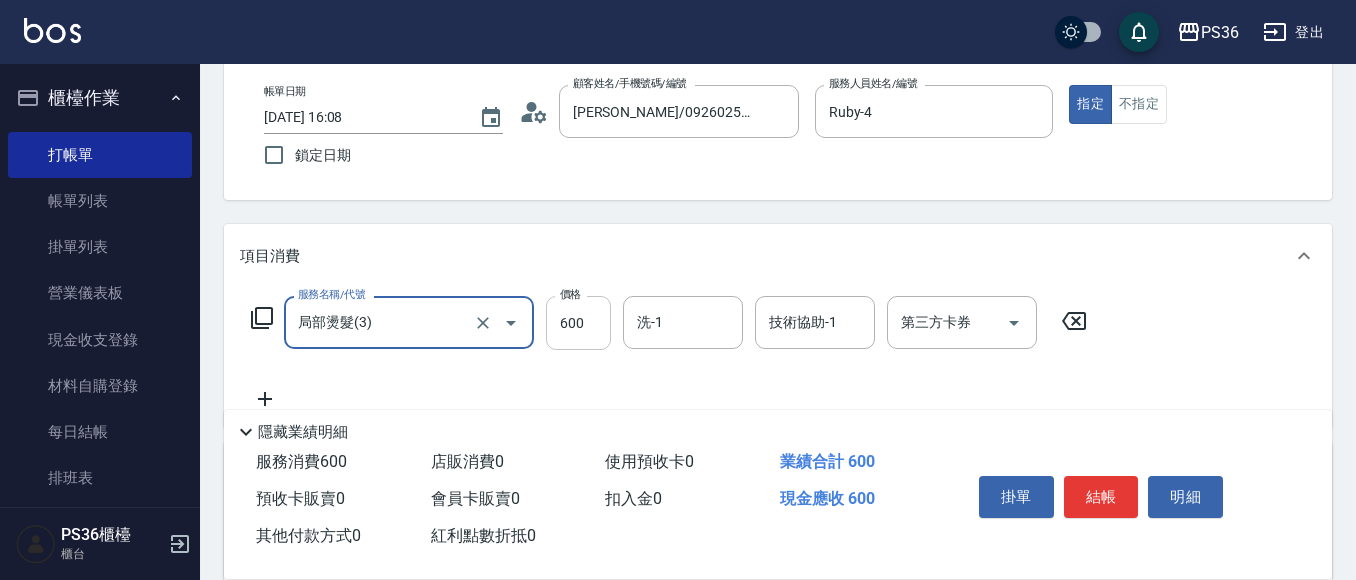 type on "局部燙髮(3)" 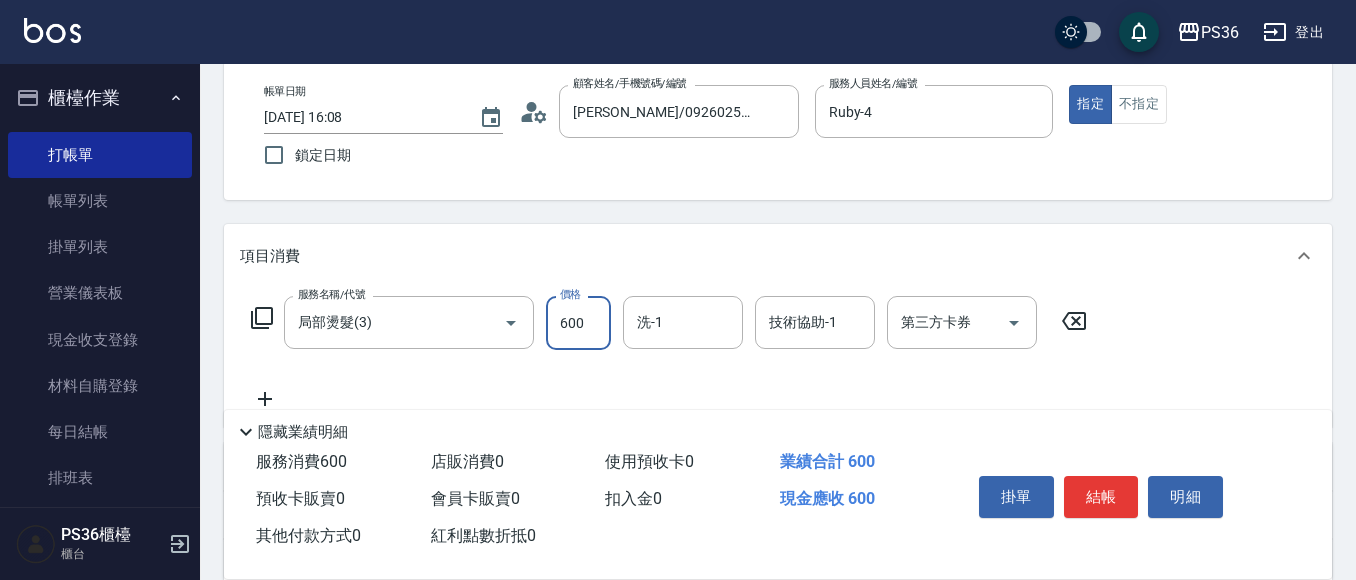 click on "600" at bounding box center (578, 323) 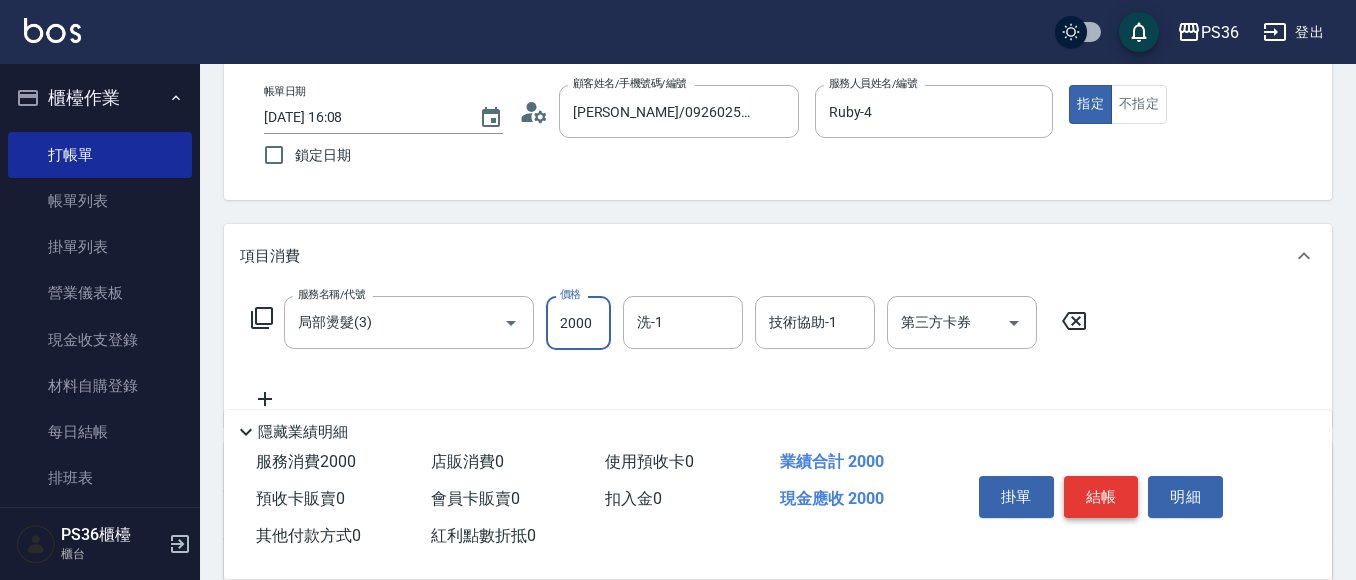 type on "2000" 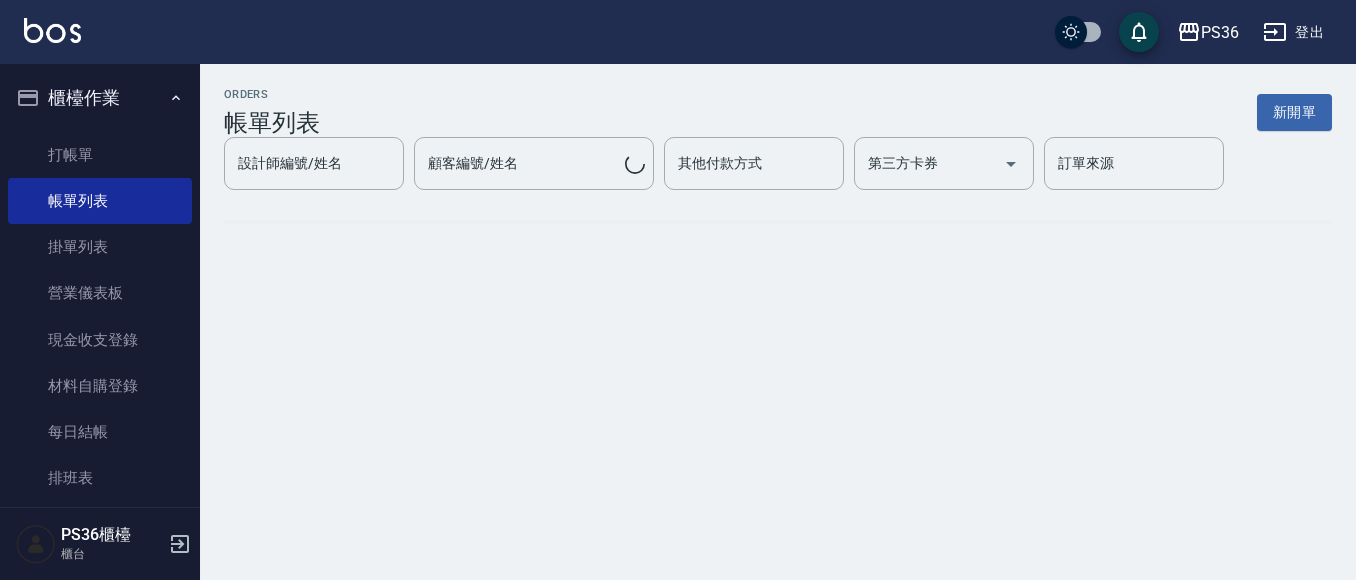 scroll, scrollTop: 0, scrollLeft: 0, axis: both 